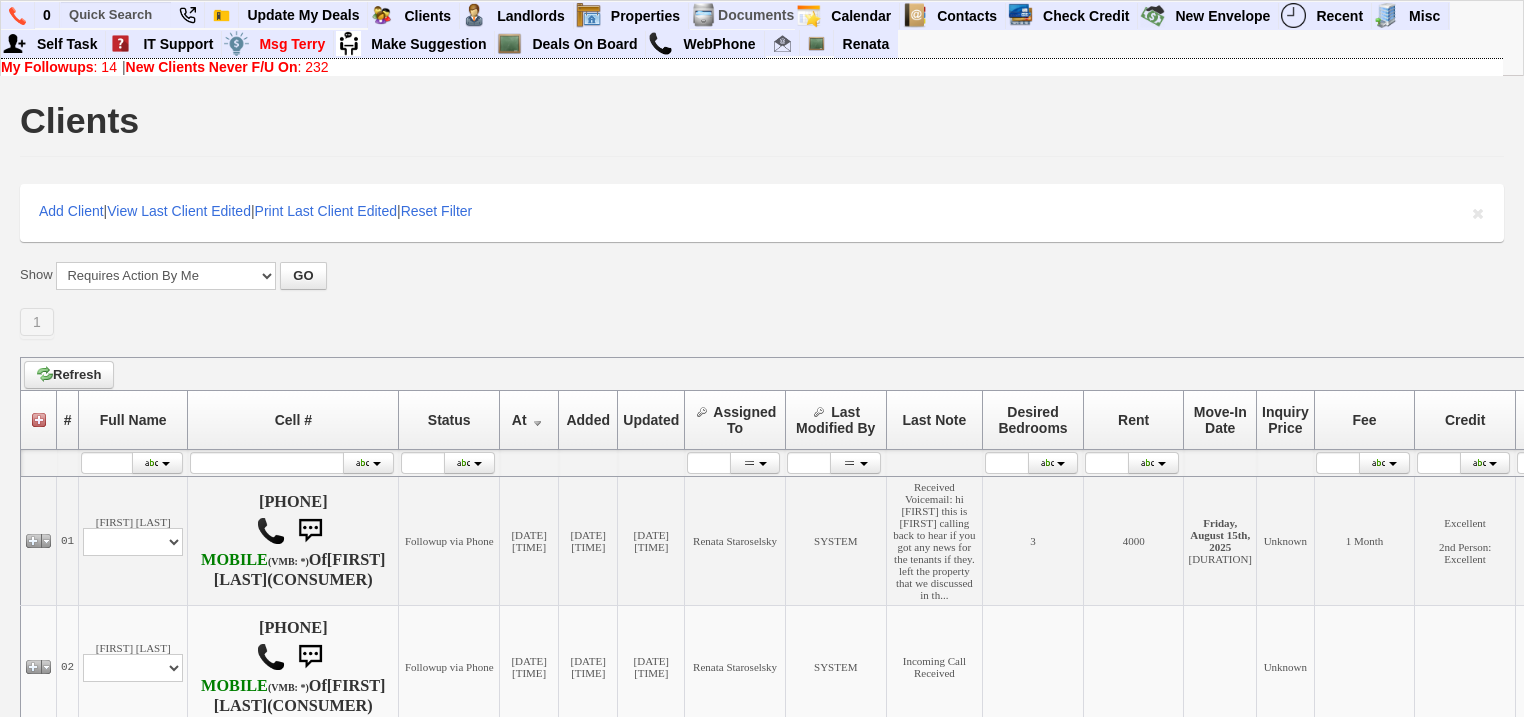 scroll, scrollTop: 0, scrollLeft: 0, axis: both 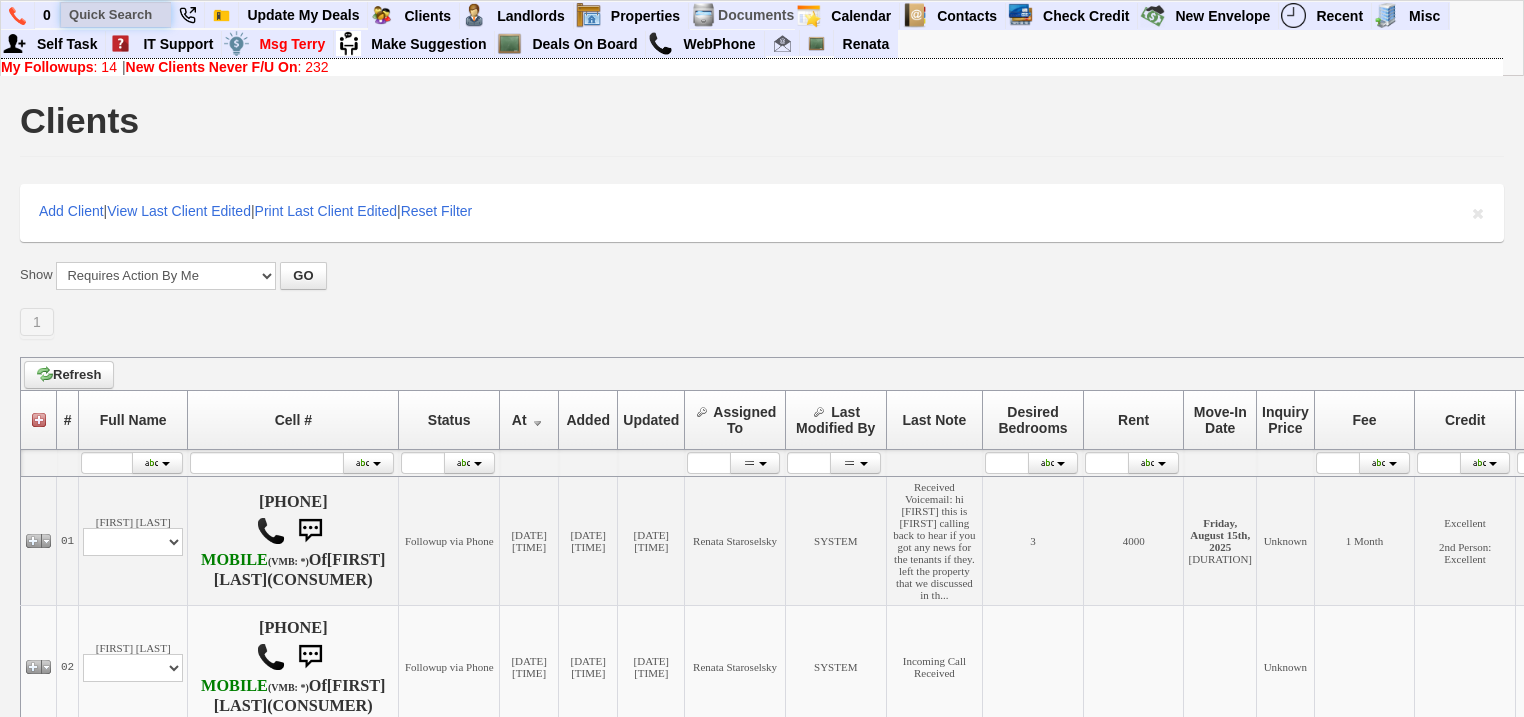 click at bounding box center (116, 14) 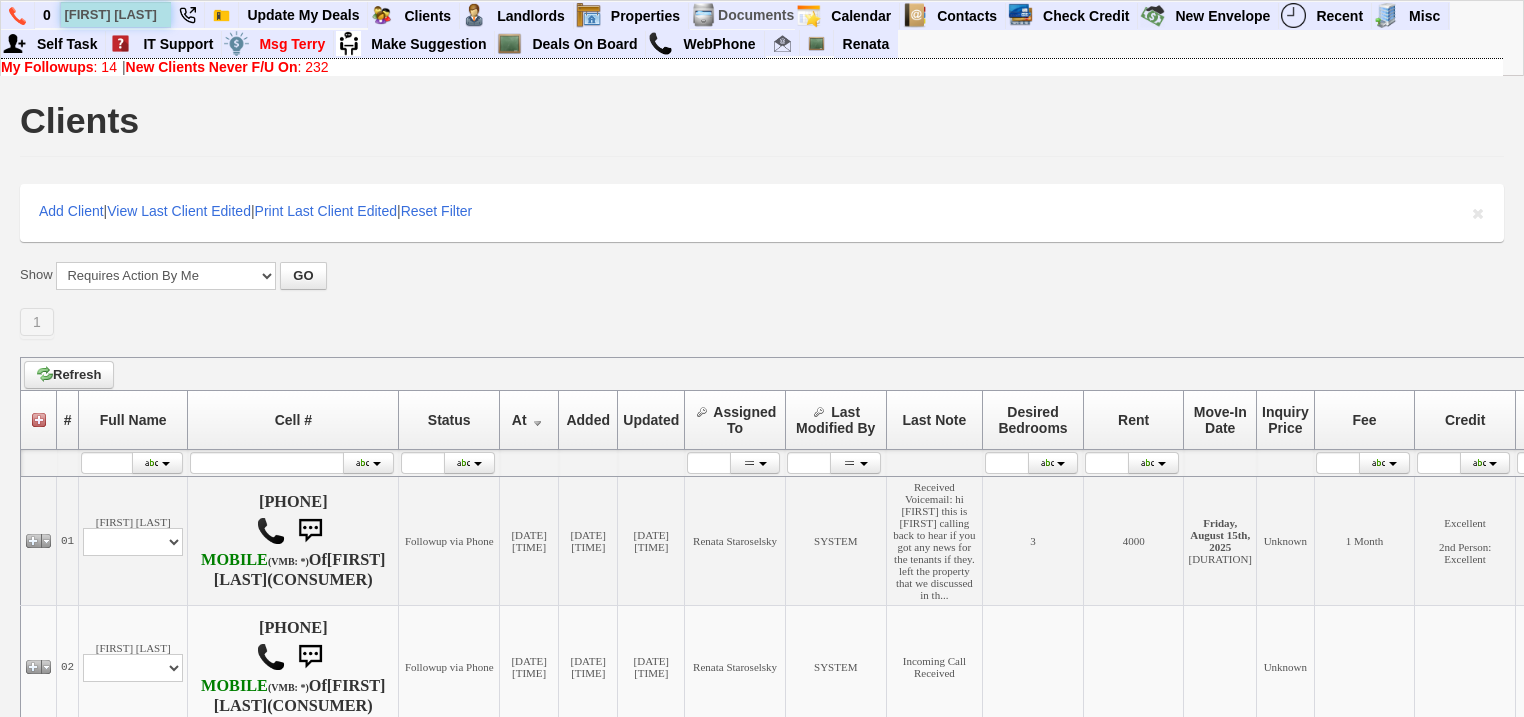 click on "christina ramos" at bounding box center (116, 14) 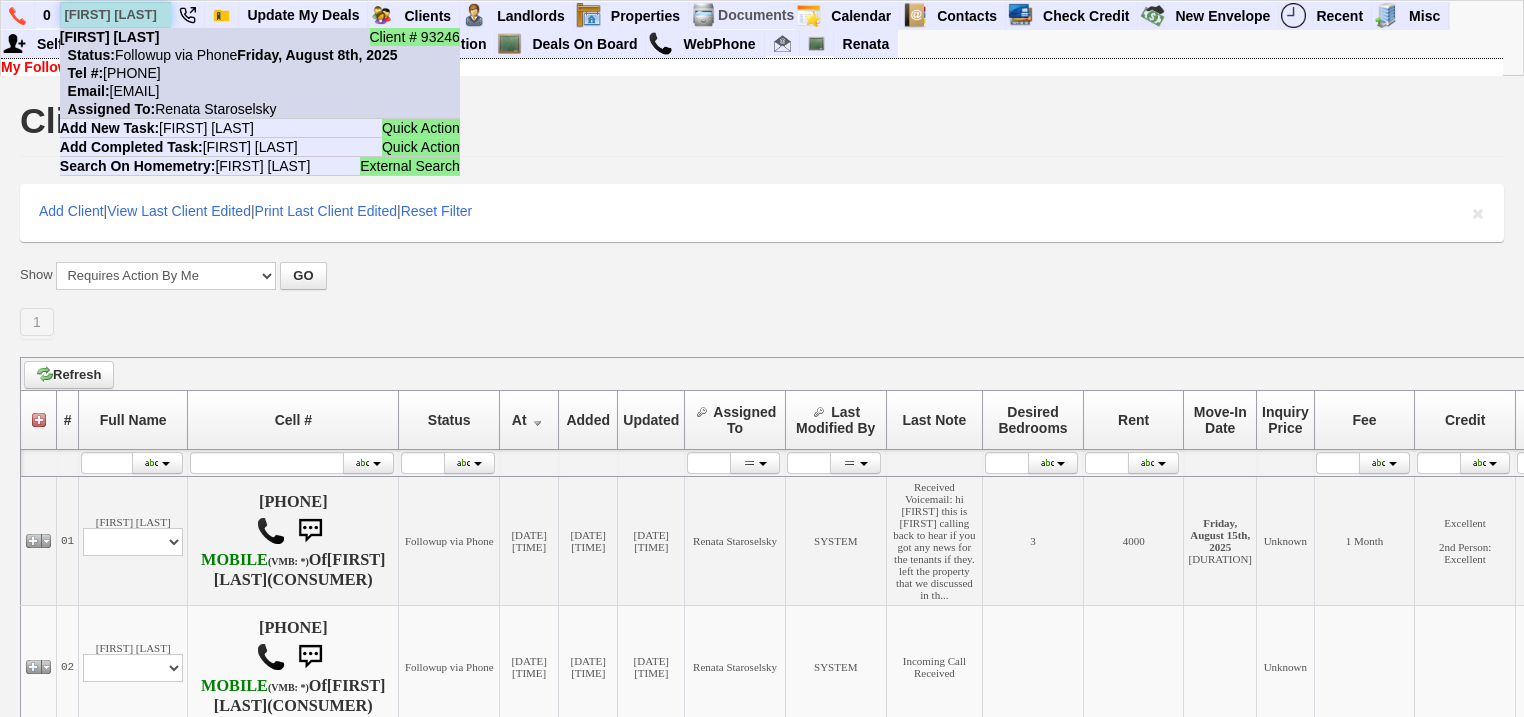 type on "christina ramos" 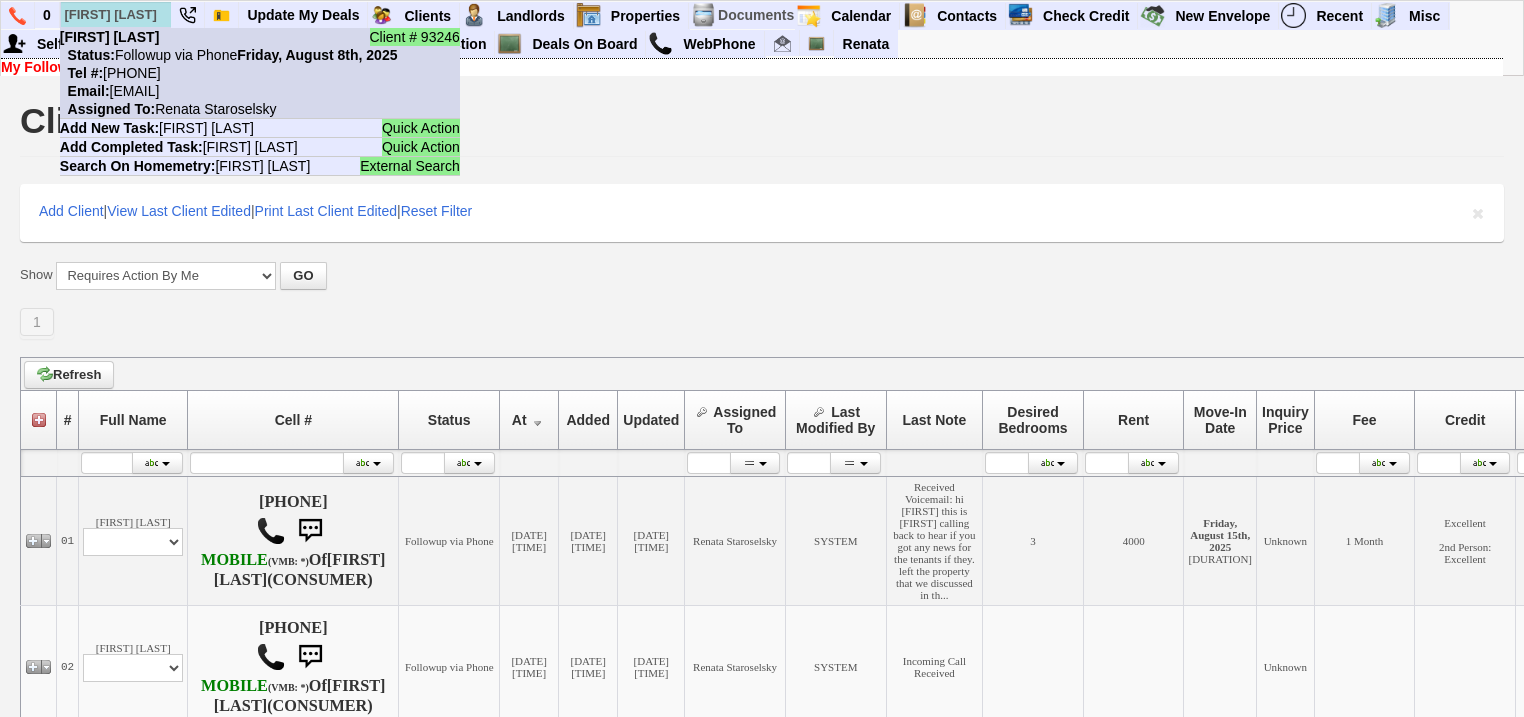 click on "Christina Ramos" at bounding box center [110, 37] 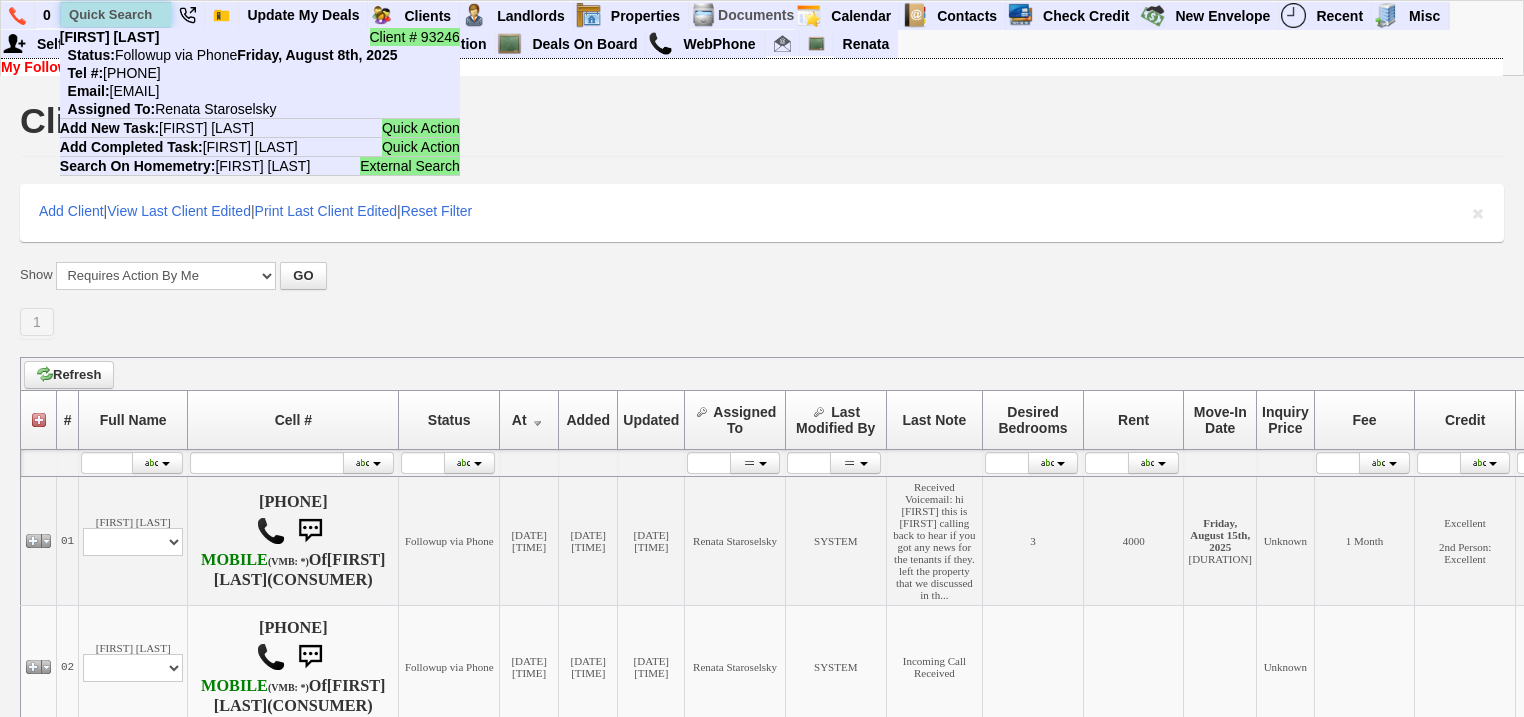 click at bounding box center [116, 14] 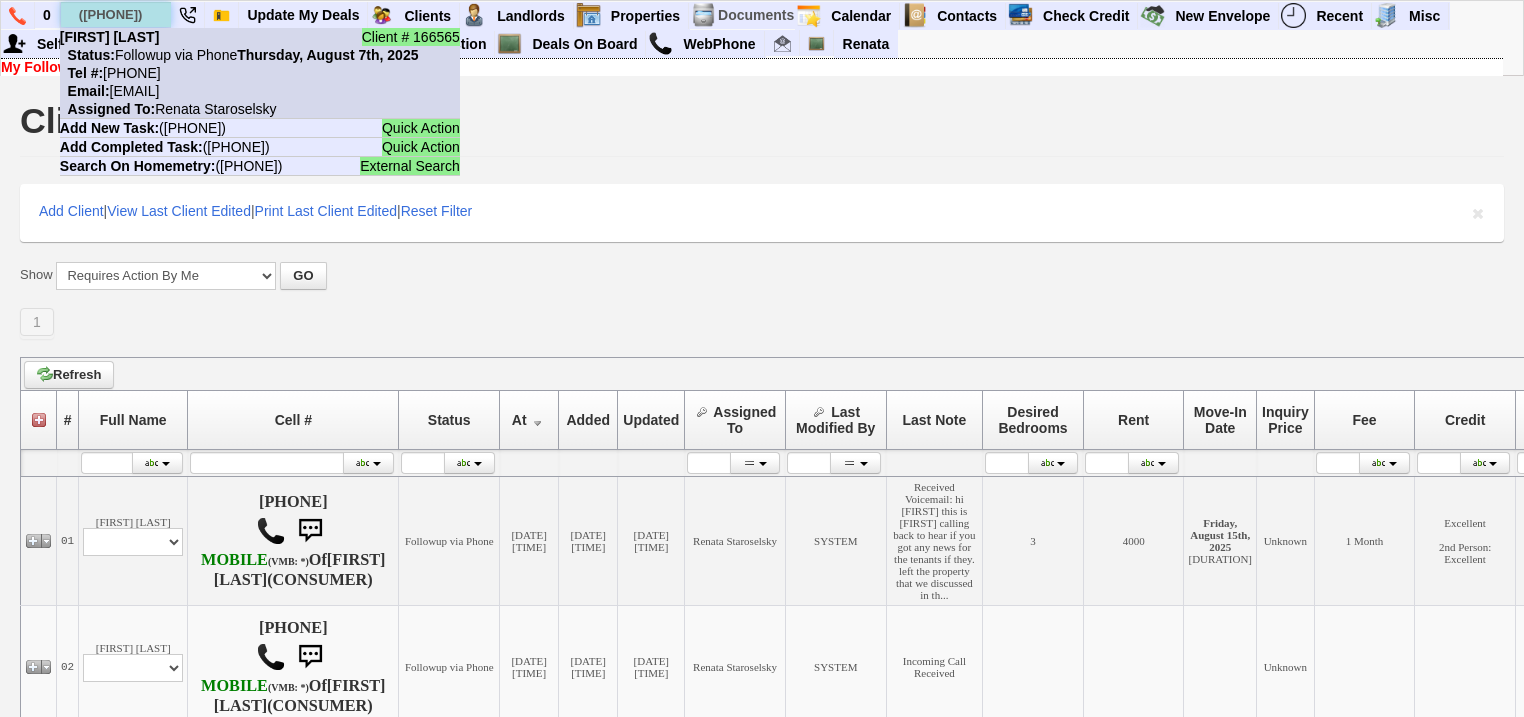 type on "862) 621-5253" 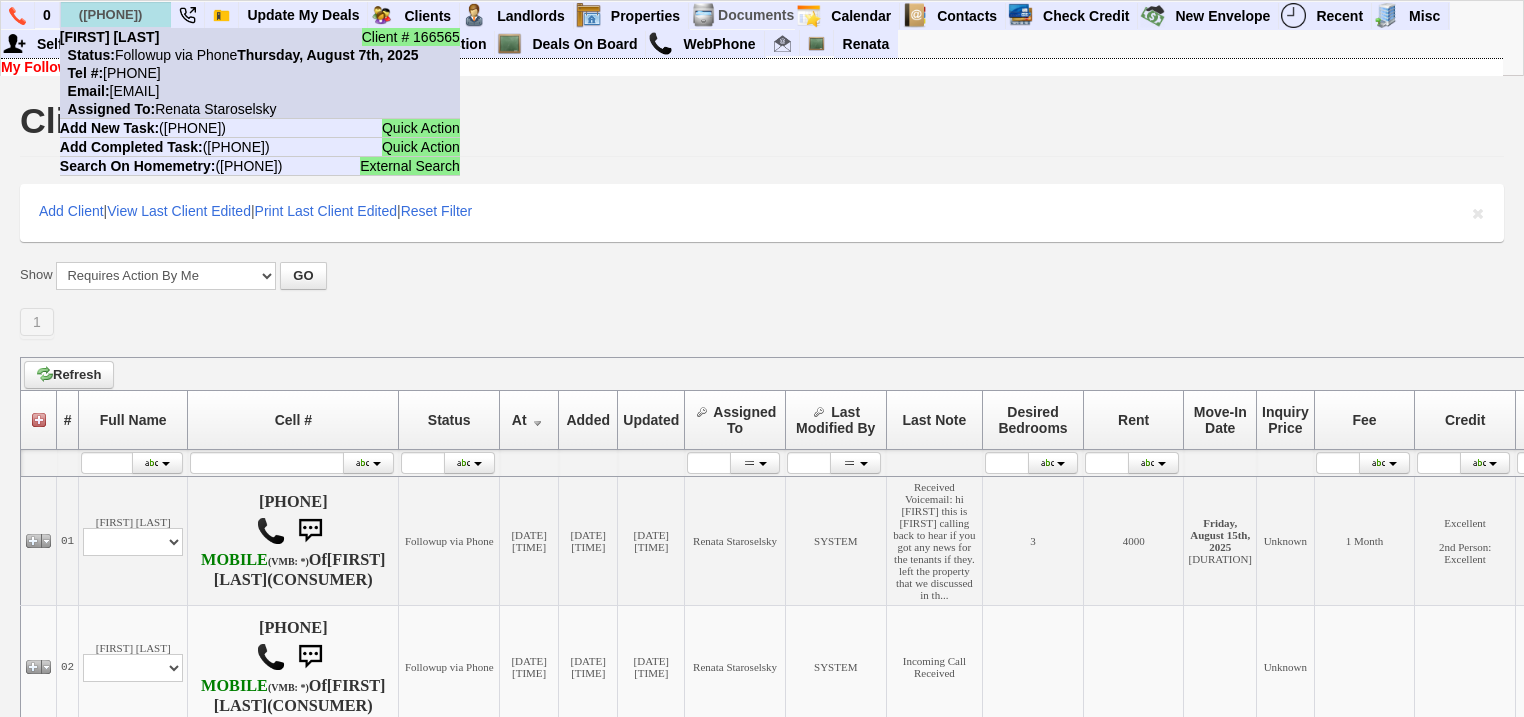 click on "Status:  Followup via Phone   Thursday, August 7th, 2025" at bounding box center [239, 55] 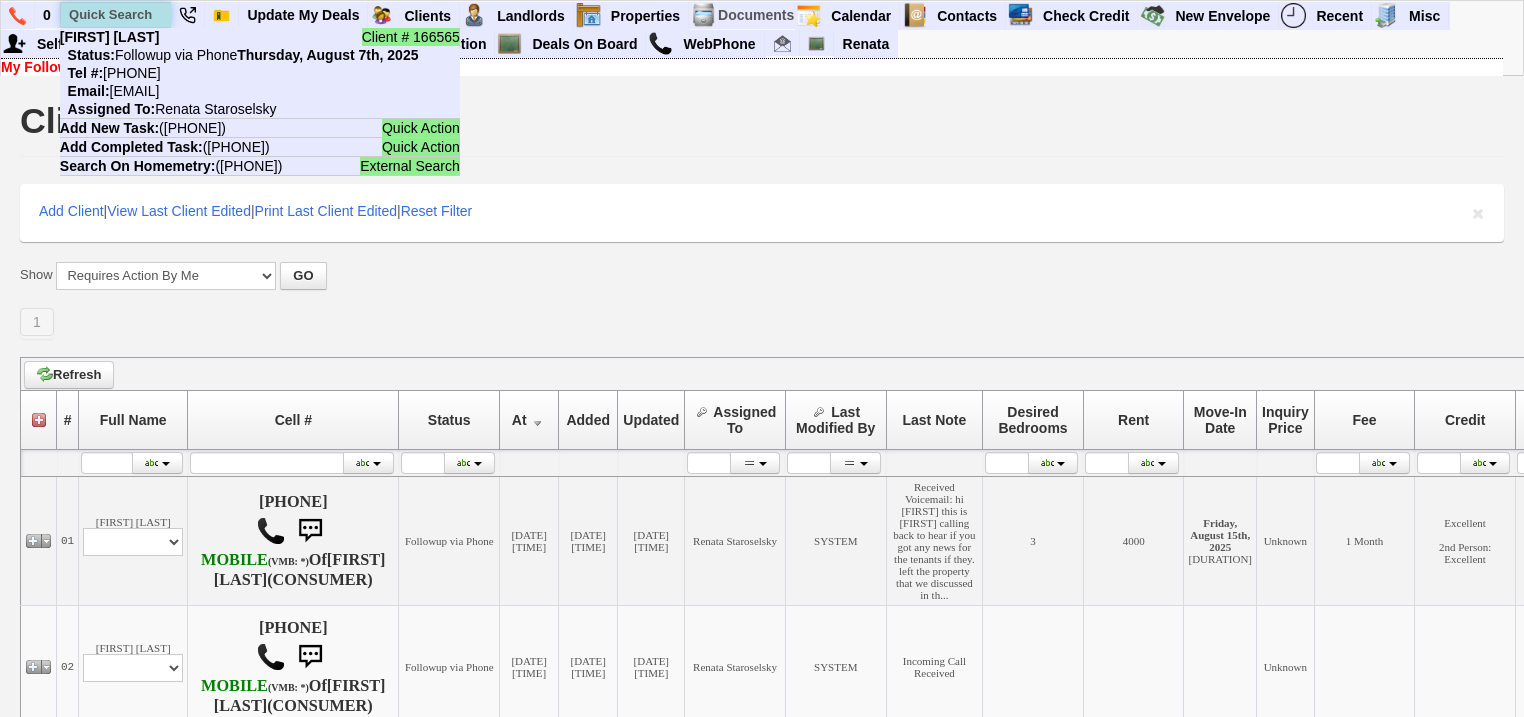 click at bounding box center (116, 14) 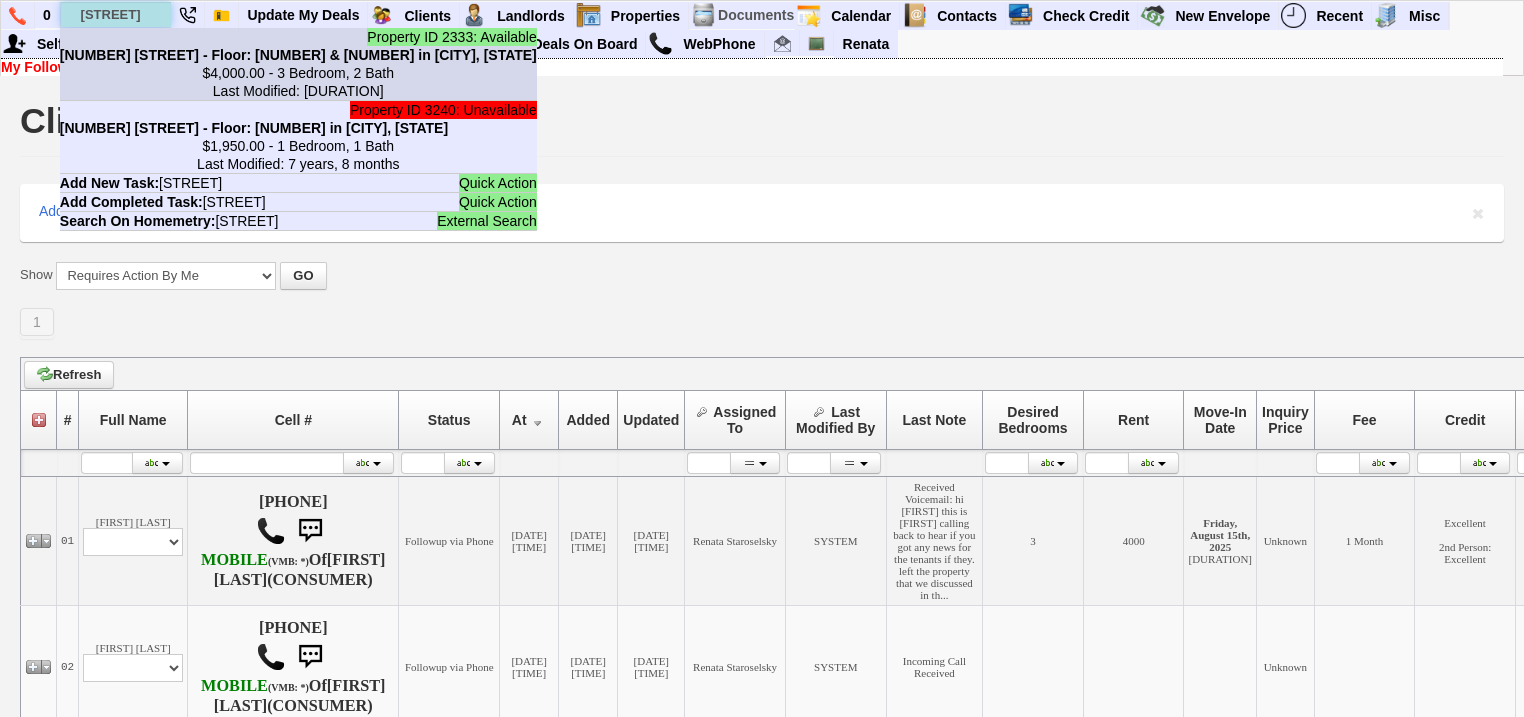type on "346 columbus" 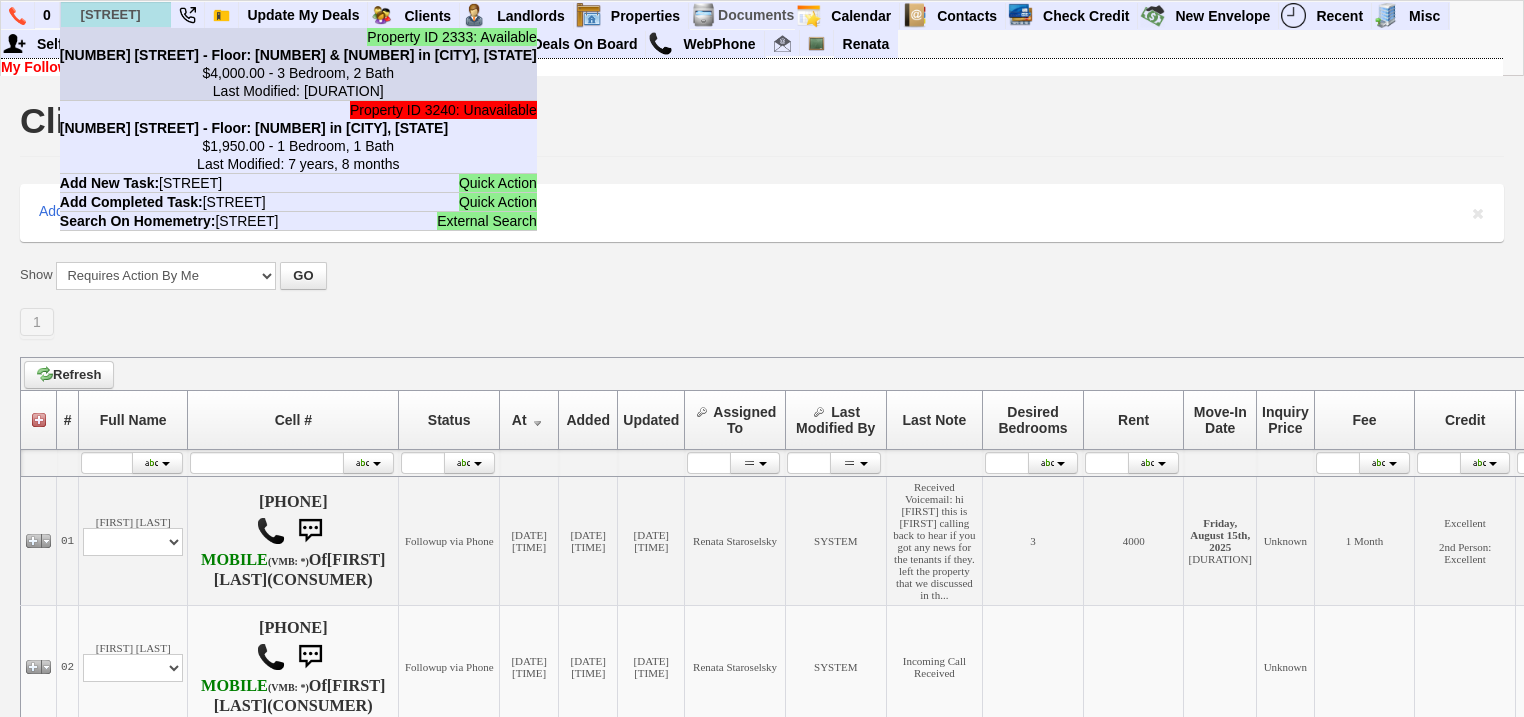 click on "$4,000.00 - 3 Bedroom, 2 Bath Last Modified: 7 days, 4 hours" at bounding box center (298, 82) 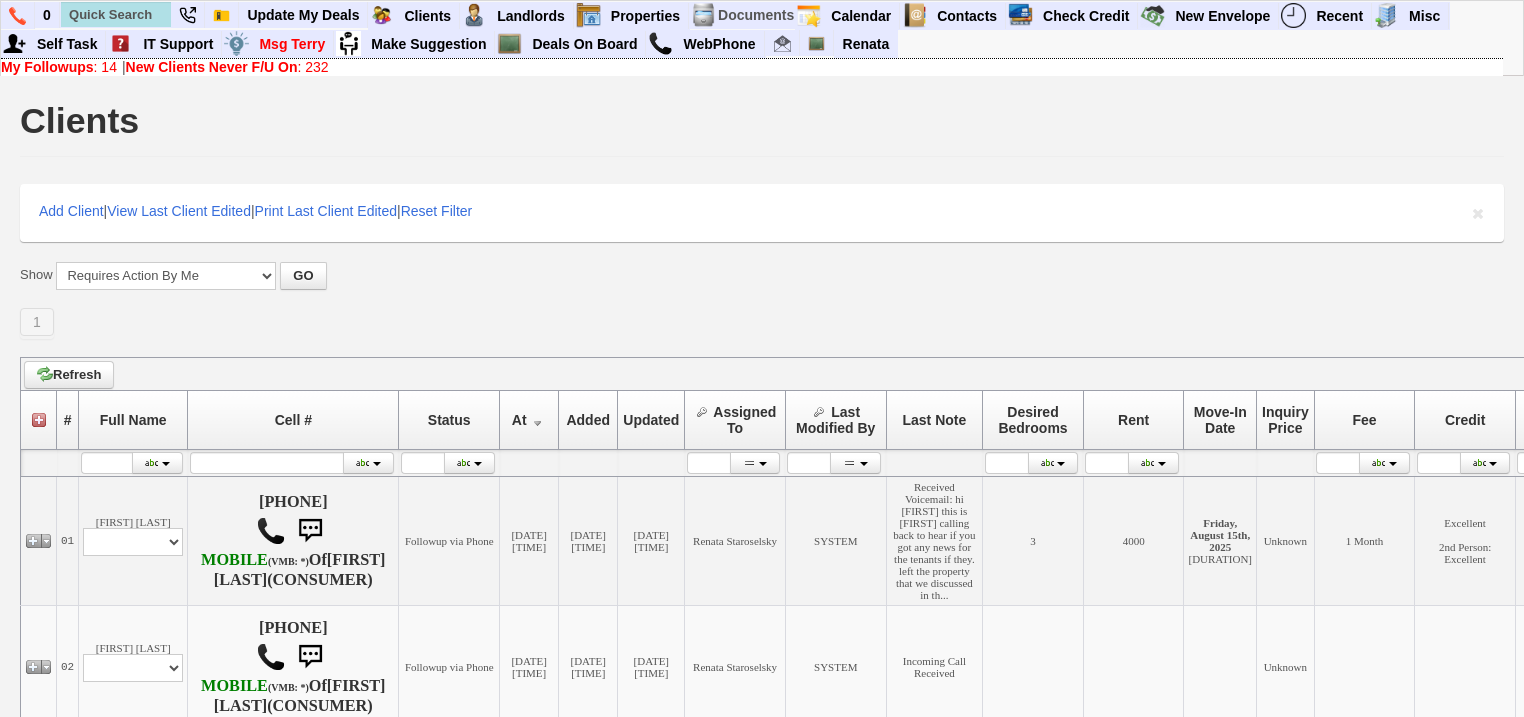 click on "New Clients Never F/U On" at bounding box center (212, 67) 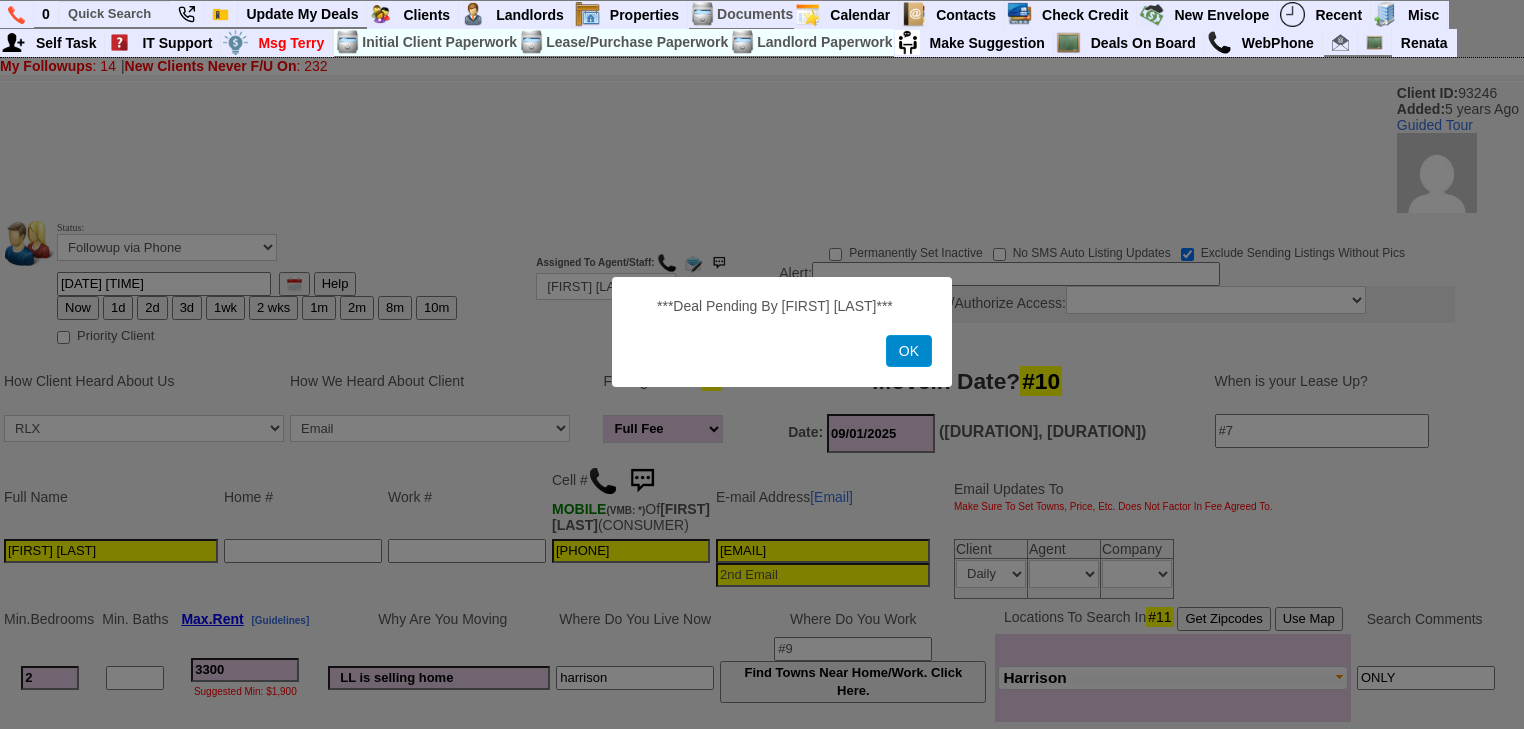 scroll, scrollTop: 0, scrollLeft: 0, axis: both 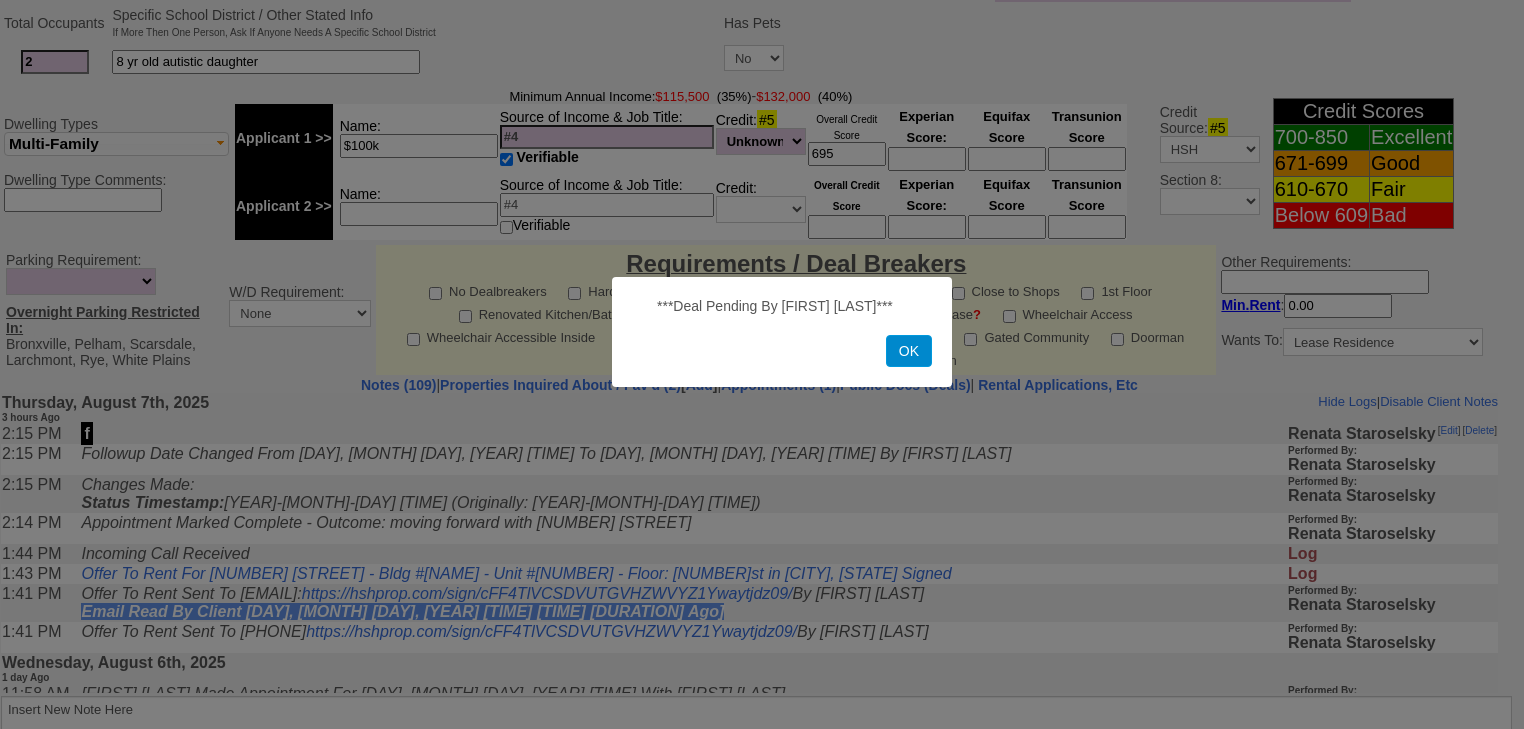 drag, startPoint x: 902, startPoint y: 356, endPoint x: 1149, endPoint y: 416, distance: 254.183 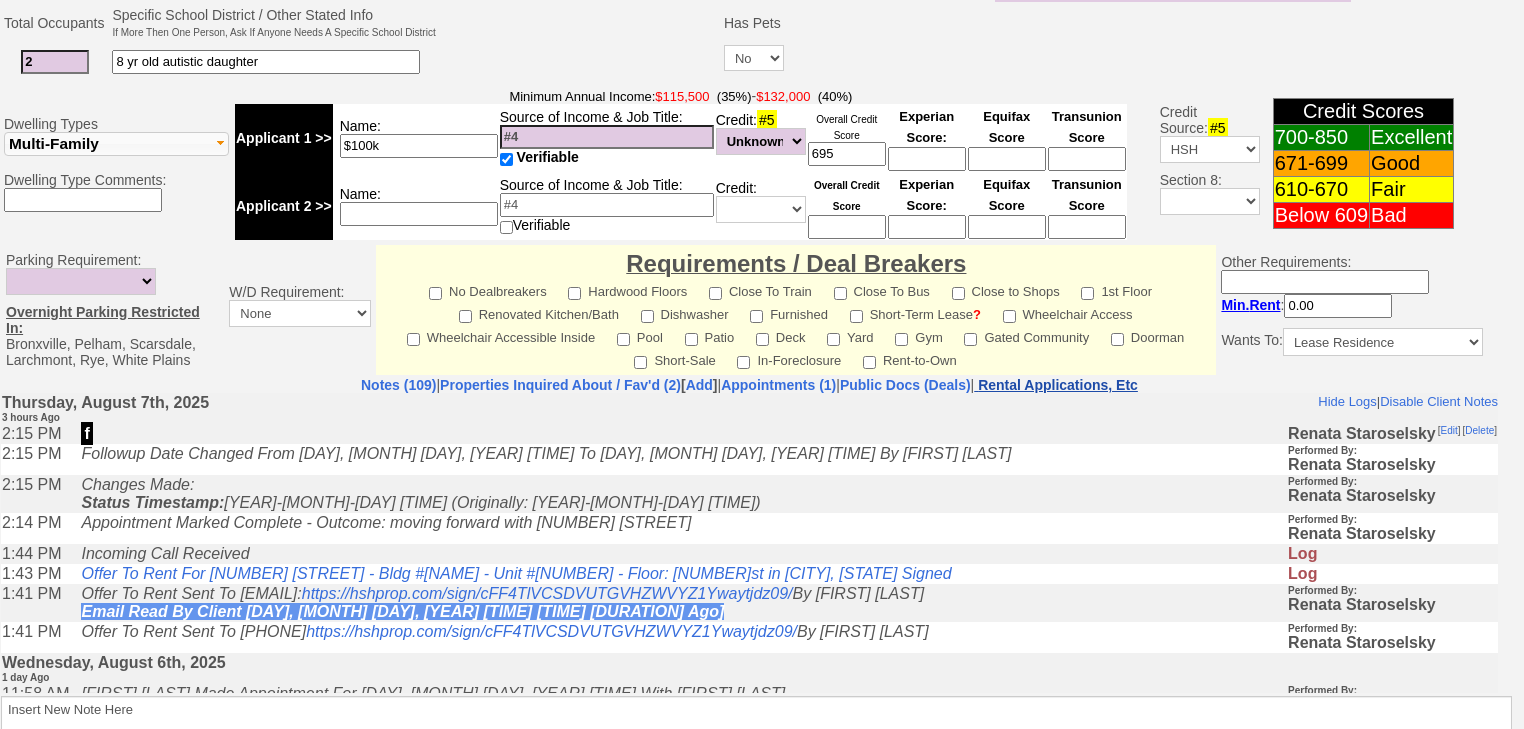 click on "Rental Applications, Etc" at bounding box center [1058, 385] 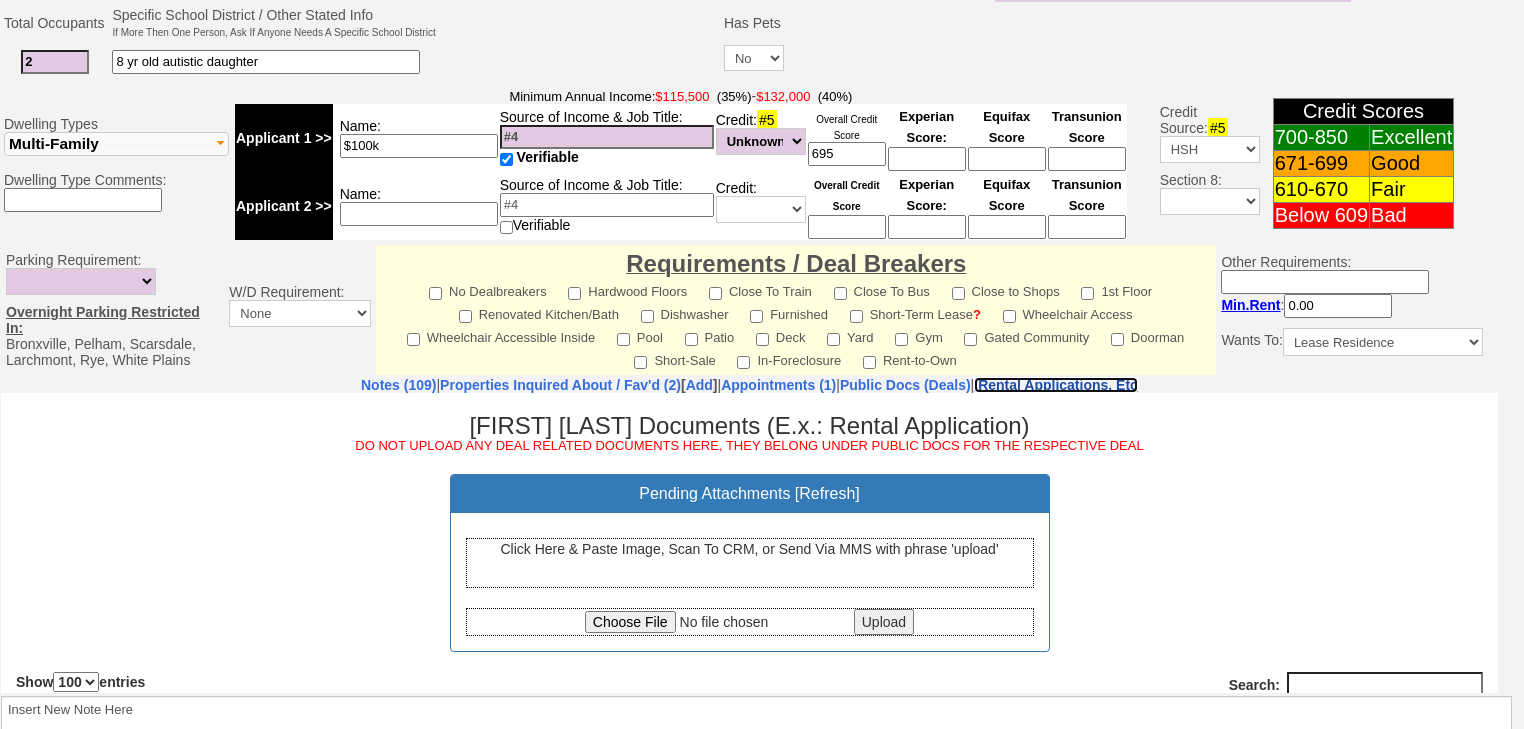 scroll, scrollTop: 0, scrollLeft: 0, axis: both 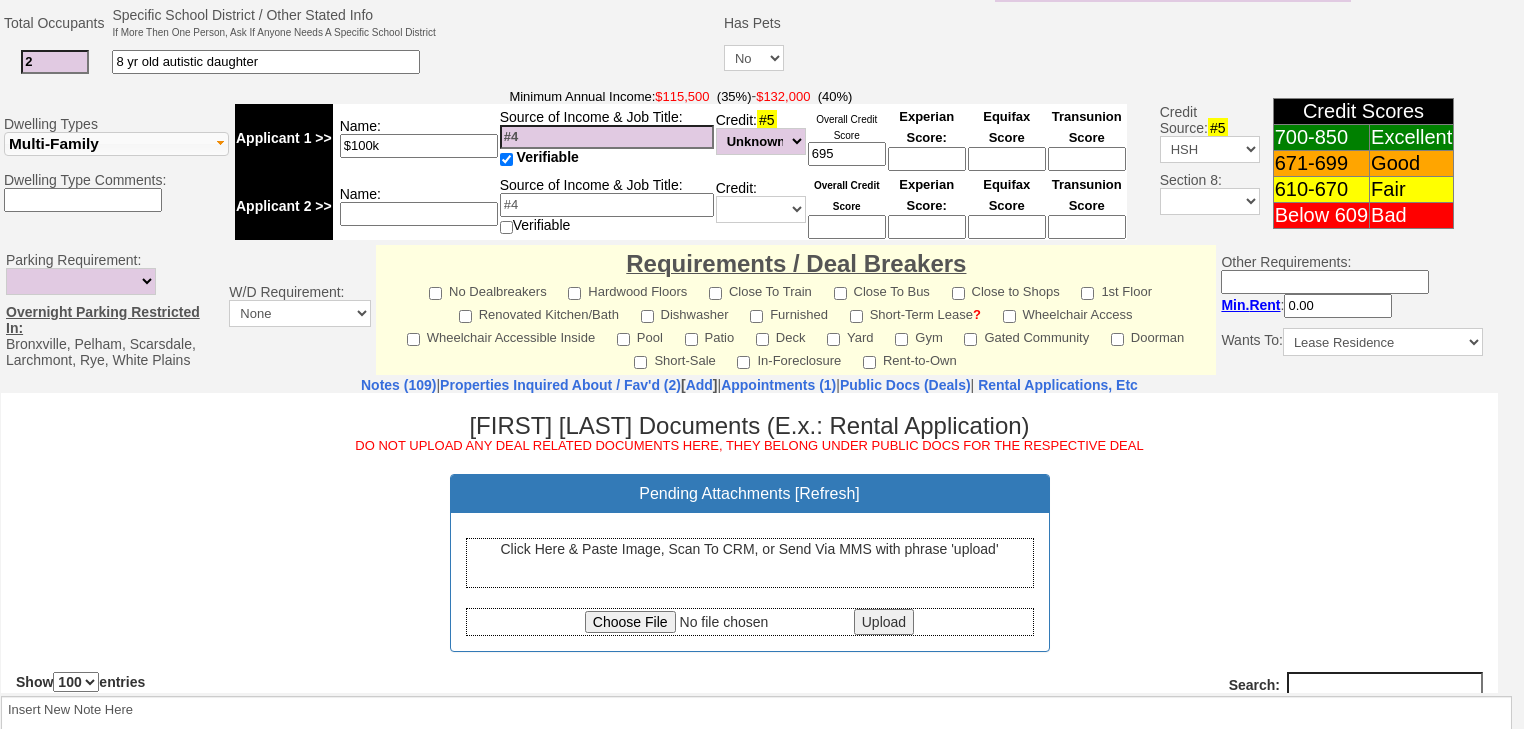 click on "Click Here & Paste Image, Scan To CRM, or Send Via MMS with phrase 'upload'" at bounding box center (750, 562) 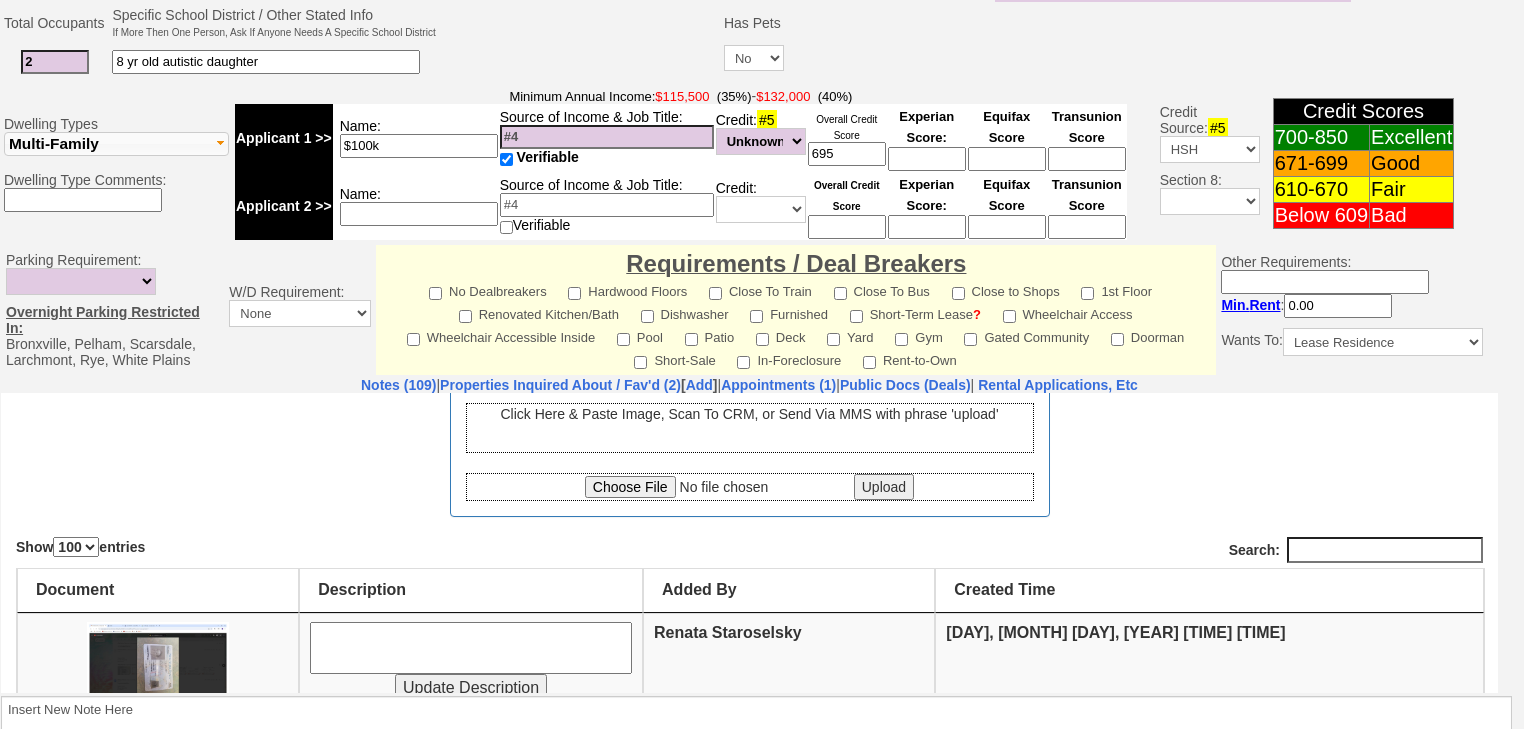 scroll, scrollTop: 240, scrollLeft: 0, axis: vertical 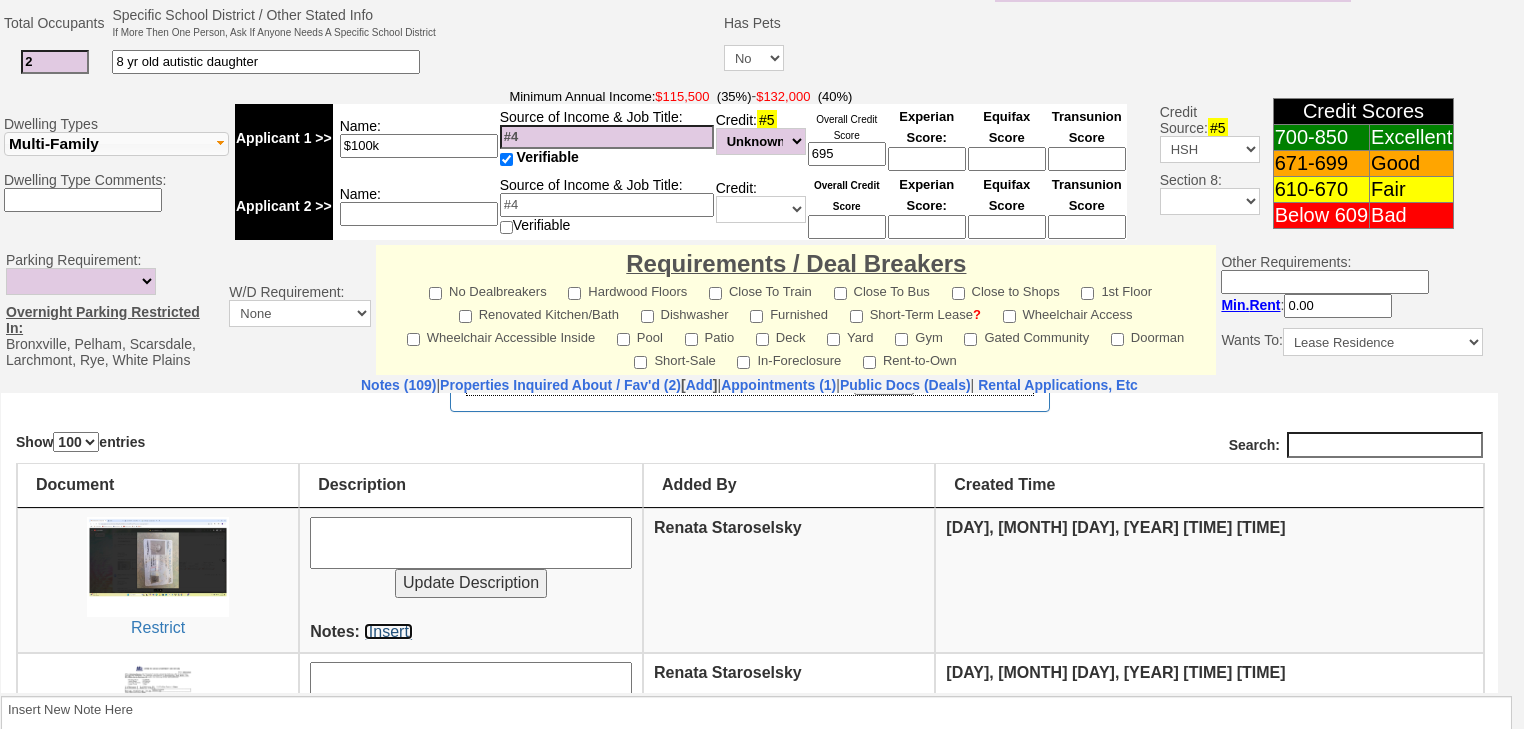 click on "[Insert]" at bounding box center (388, 630) 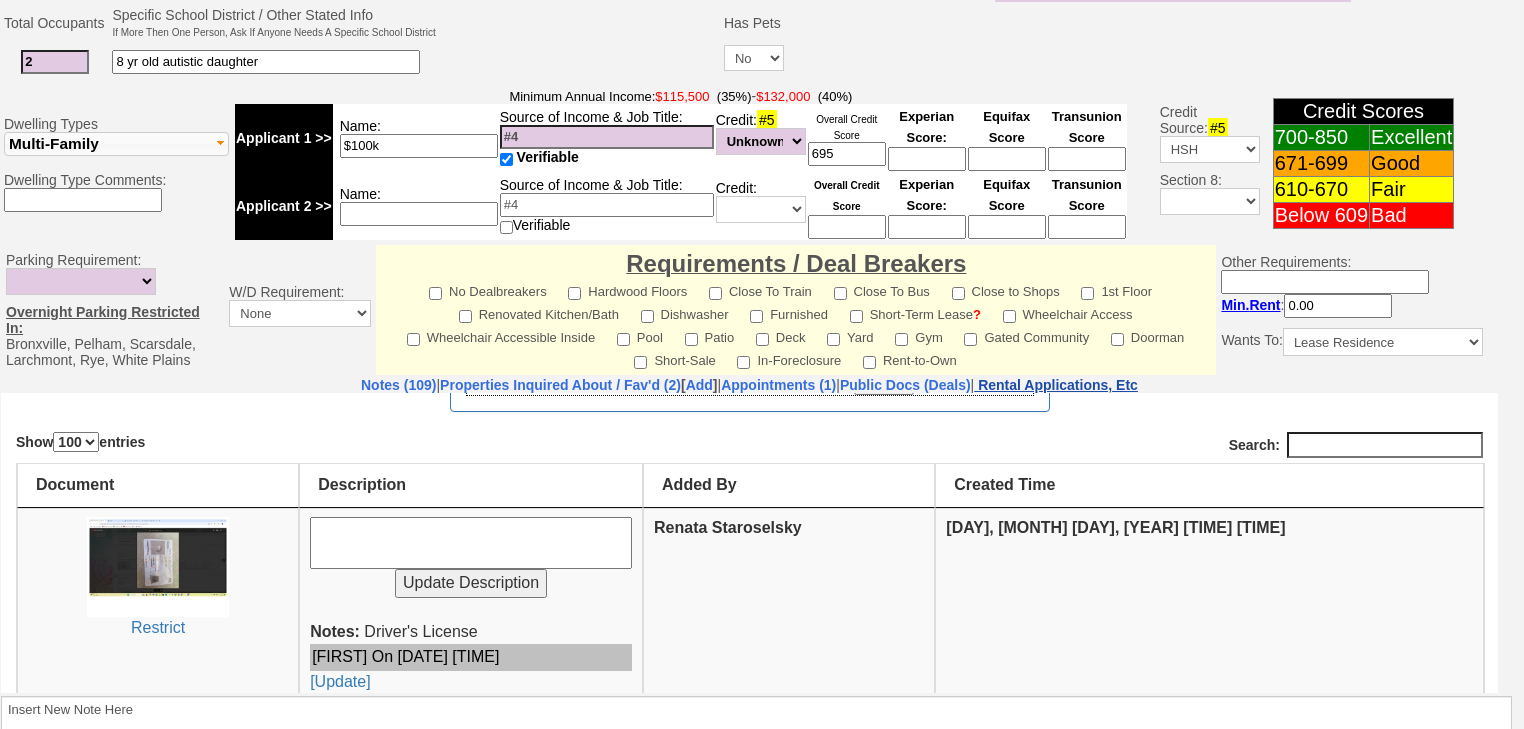 drag, startPoint x: 1084, startPoint y: 396, endPoint x: 987, endPoint y: 22, distance: 386.37418 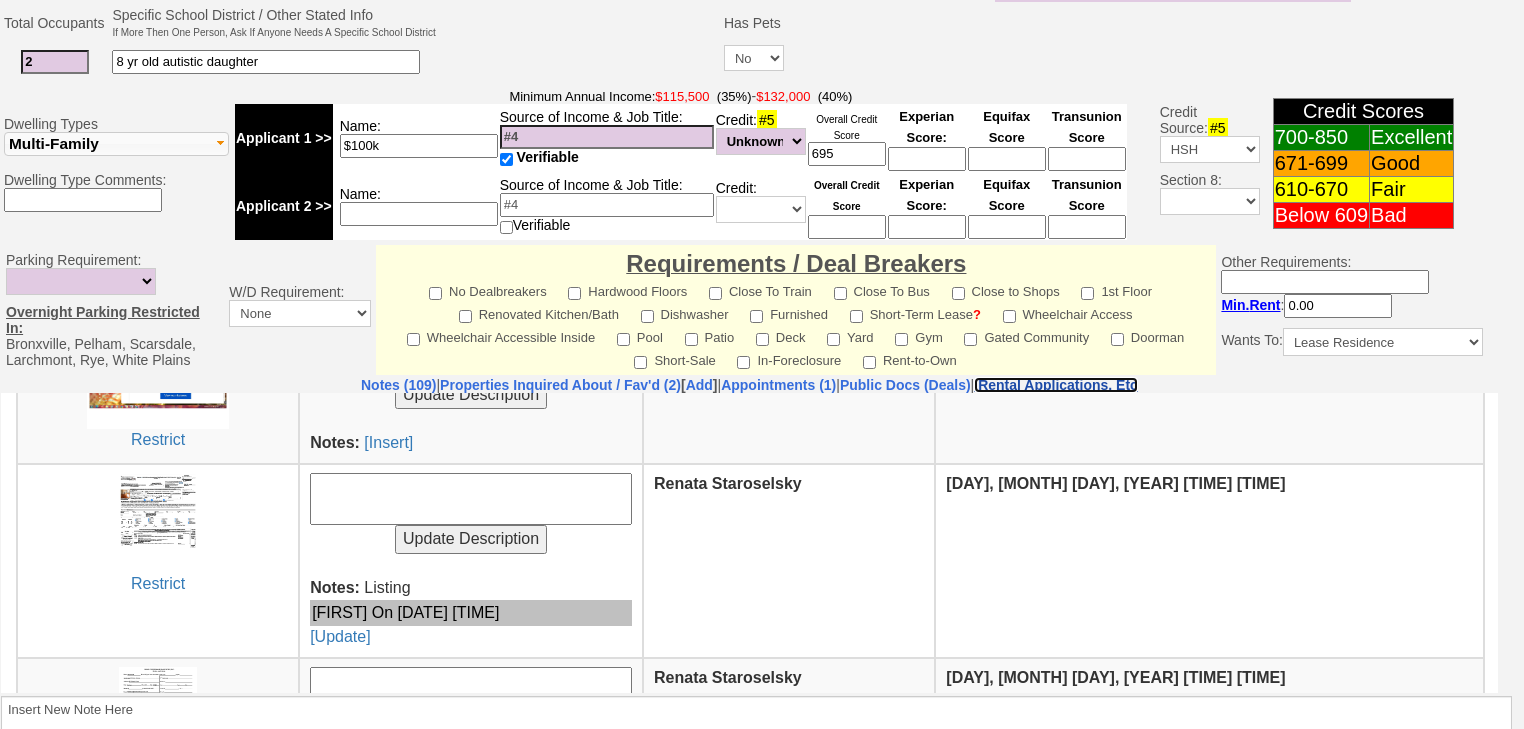 scroll, scrollTop: 960, scrollLeft: 0, axis: vertical 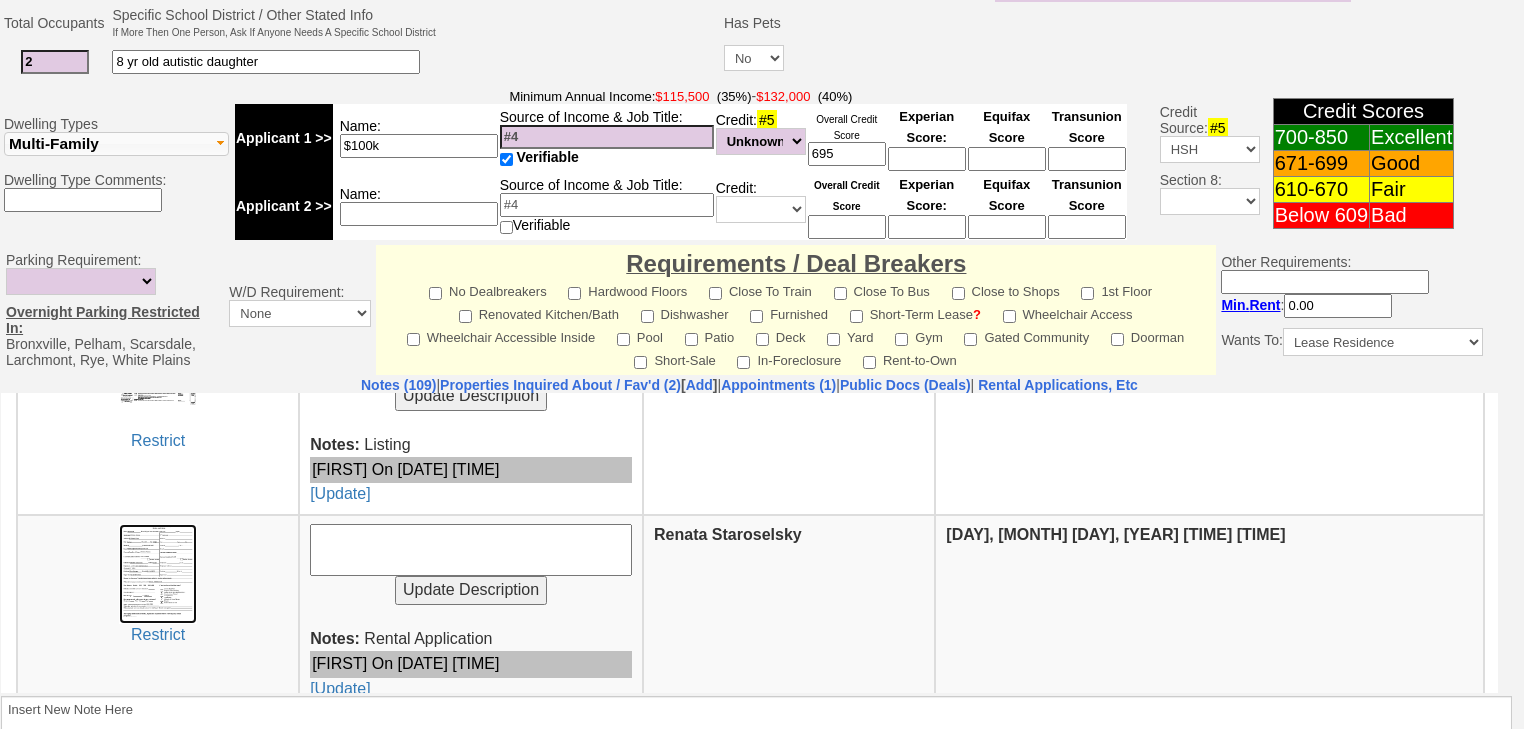 click at bounding box center [157, 573] 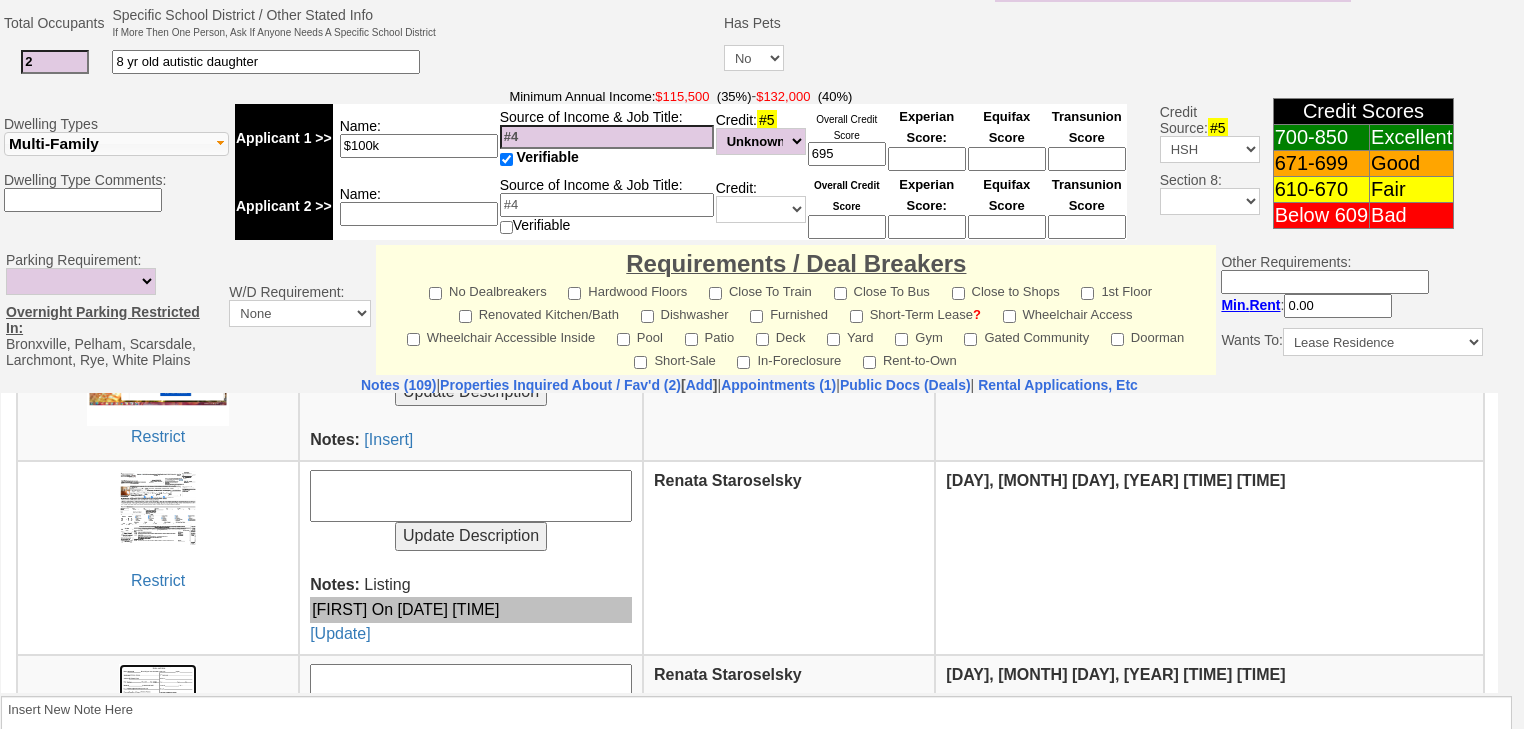 scroll, scrollTop: 640, scrollLeft: 0, axis: vertical 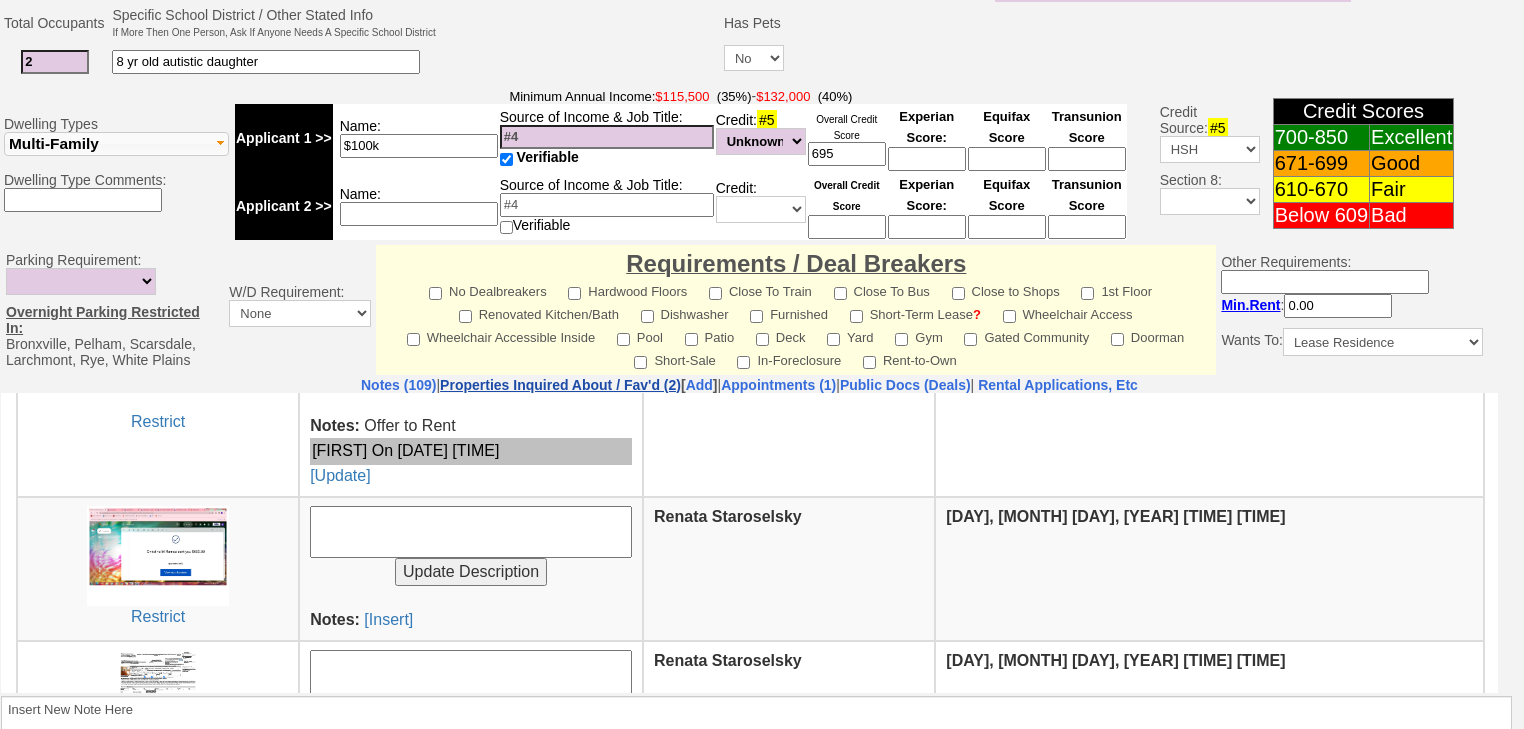click on "Properties Inquired About / Fav'd
(2)" at bounding box center [560, 385] 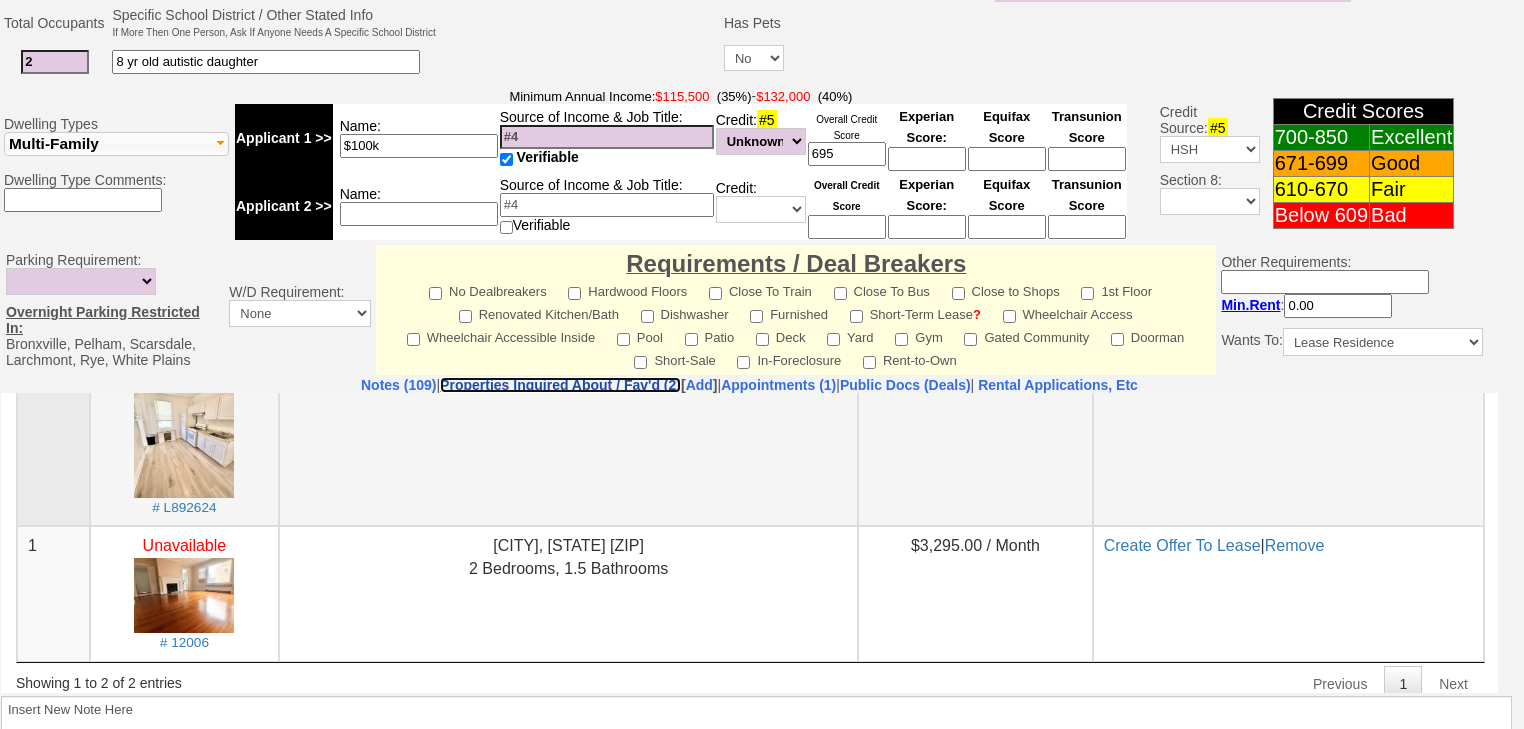 scroll, scrollTop: 140, scrollLeft: 0, axis: vertical 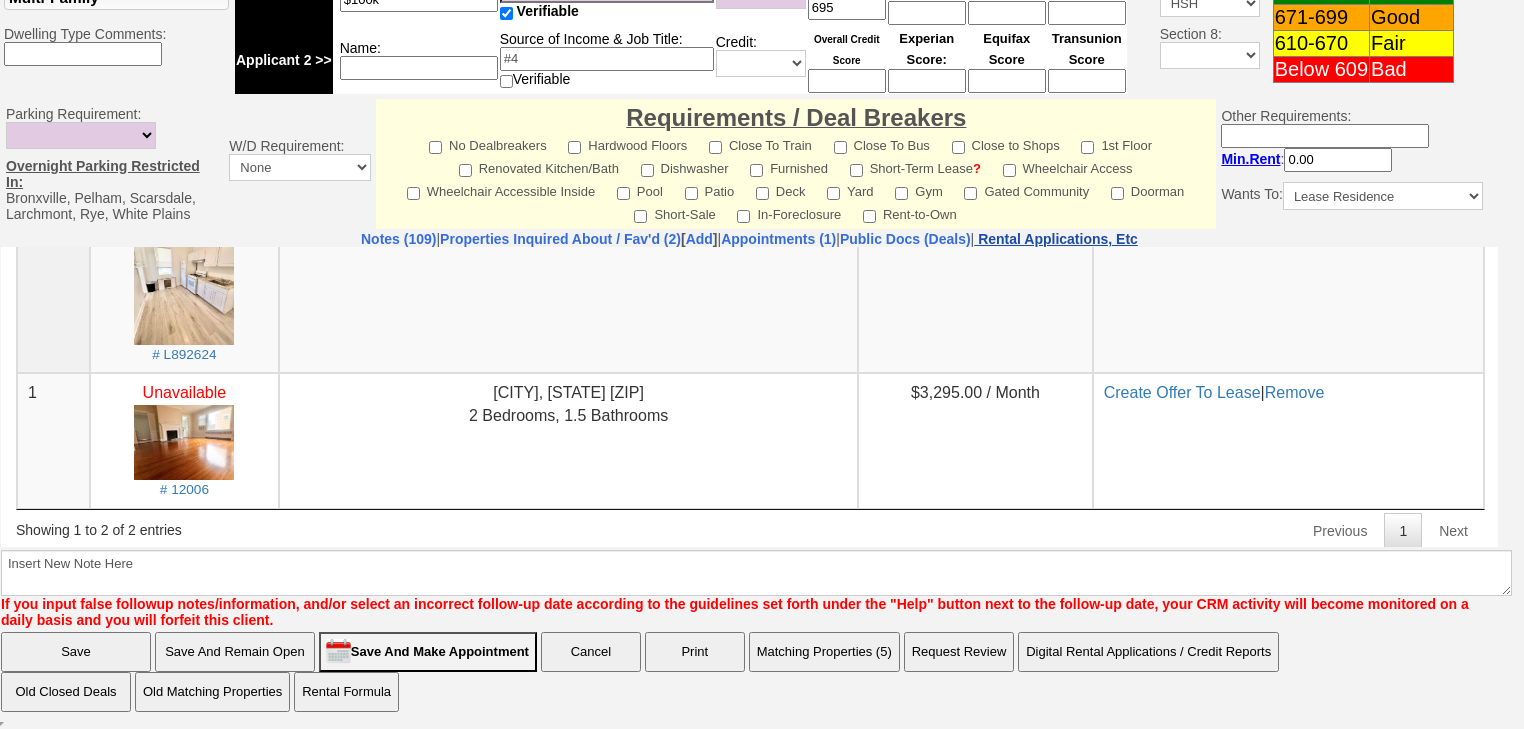 drag, startPoint x: 1089, startPoint y: 235, endPoint x: 1041, endPoint y: 12, distance: 228.10744 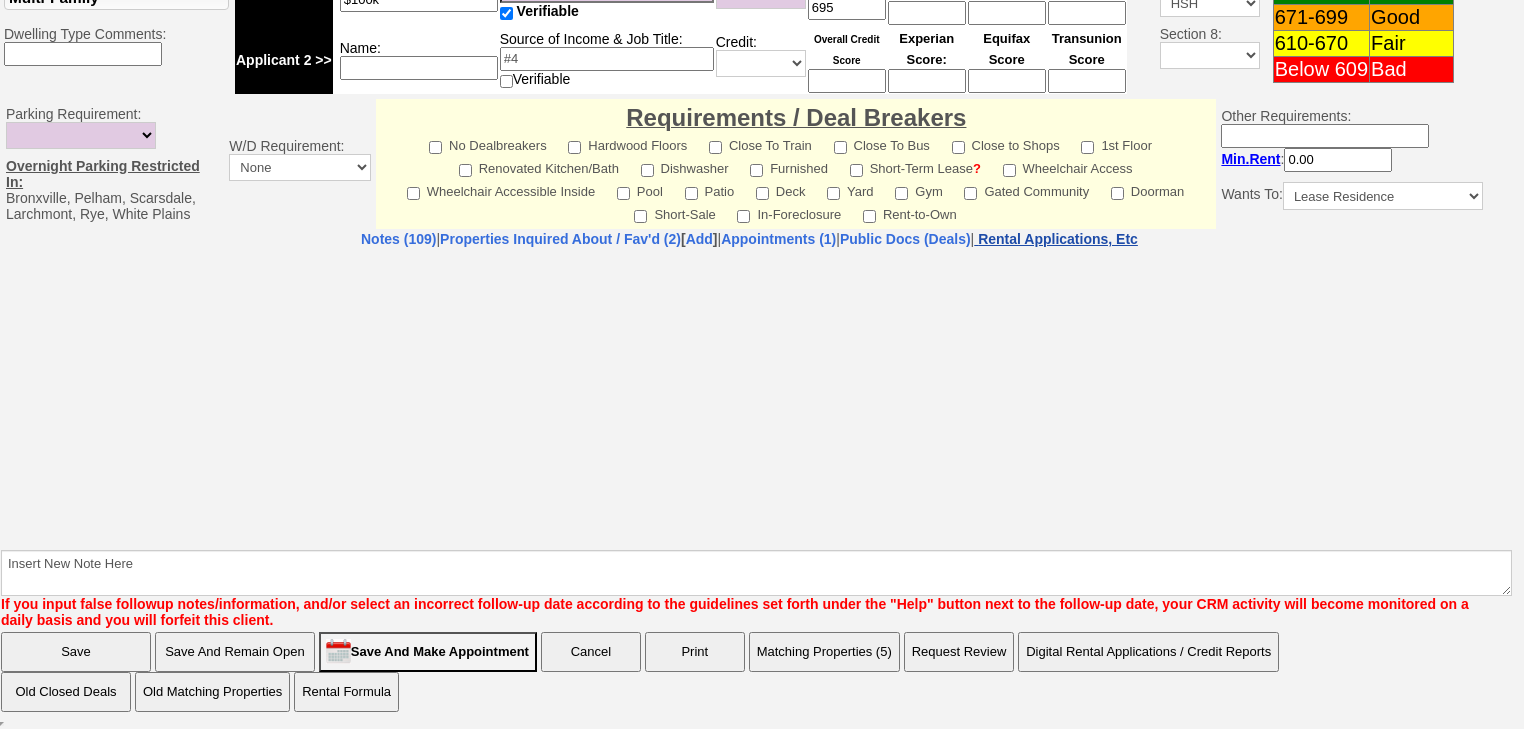 select on "100" 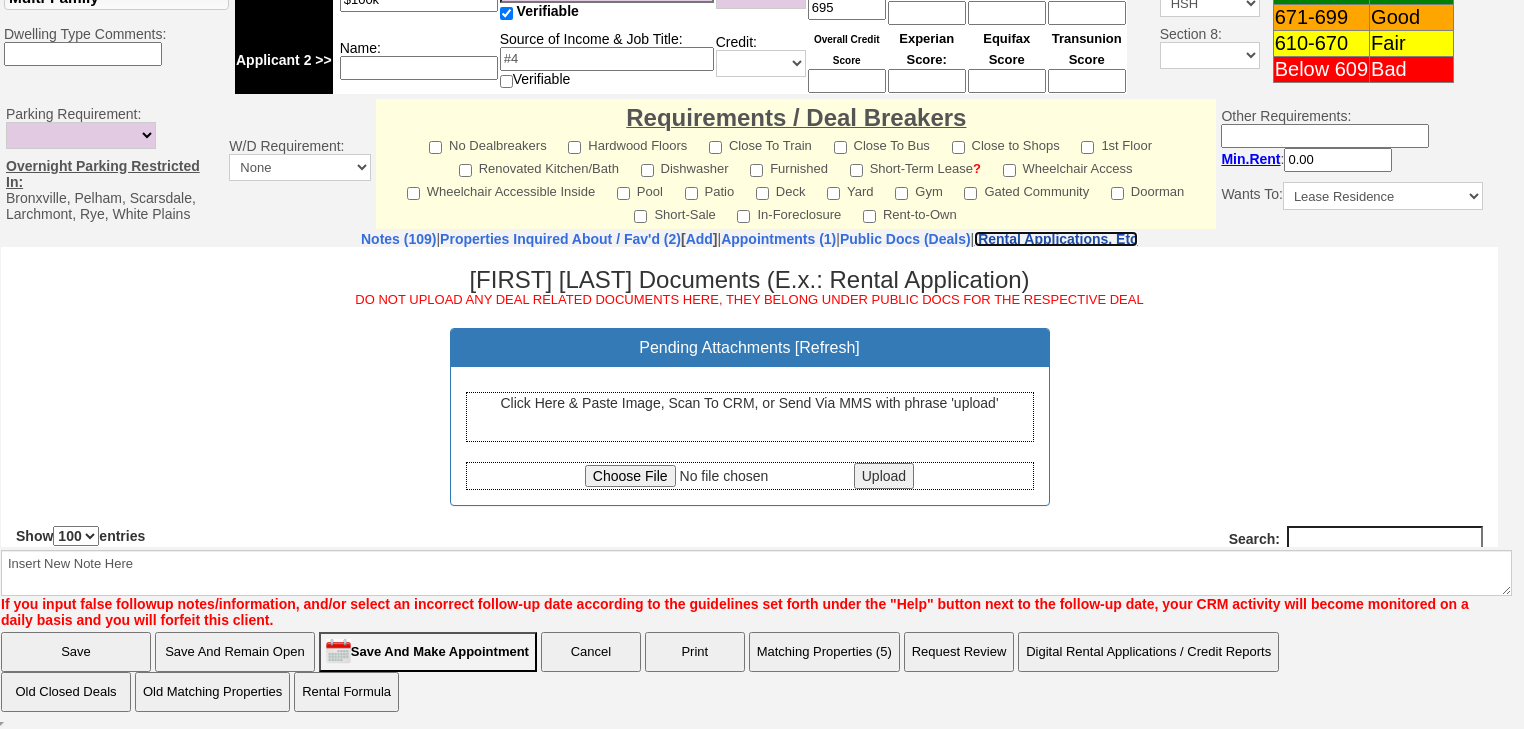 scroll, scrollTop: 0, scrollLeft: 0, axis: both 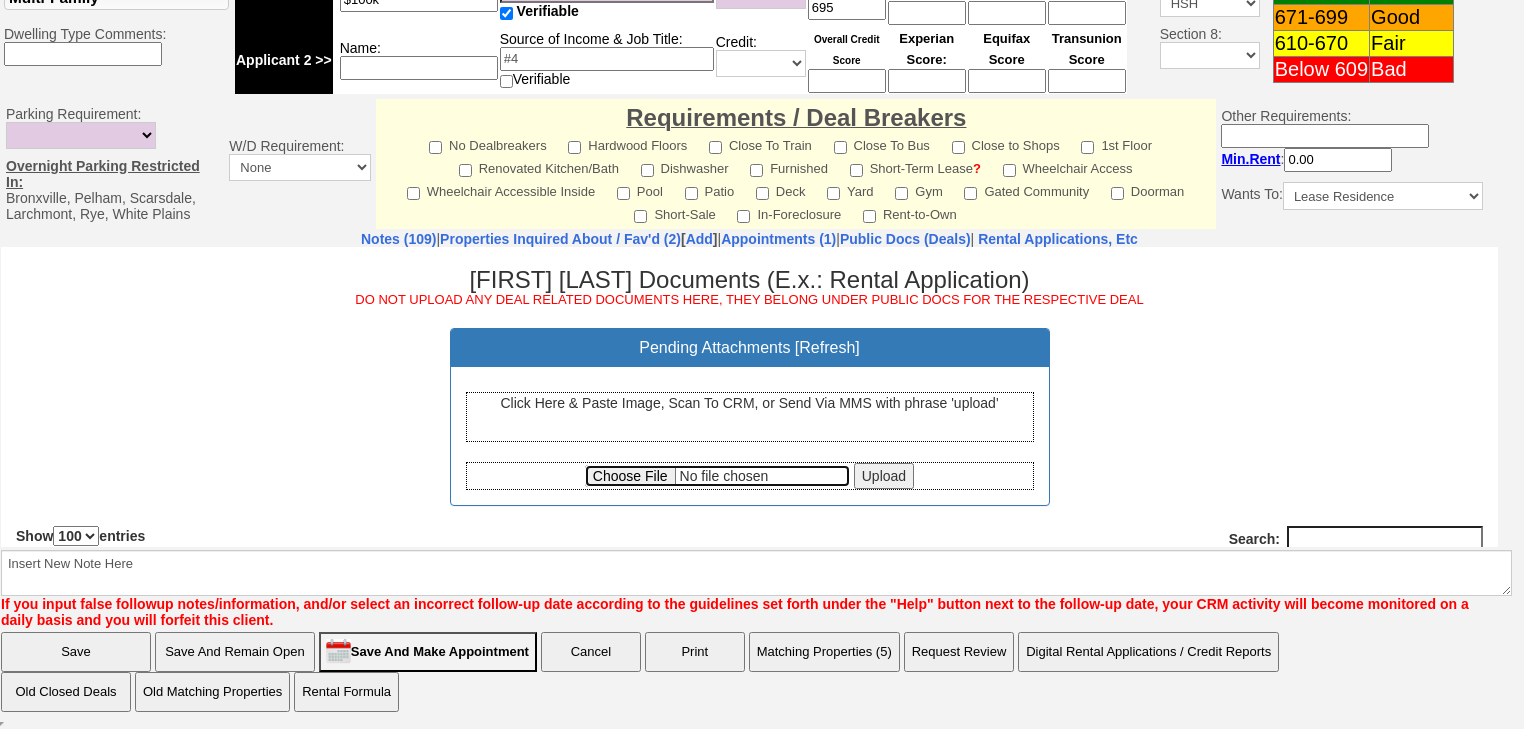 click at bounding box center [717, 475] 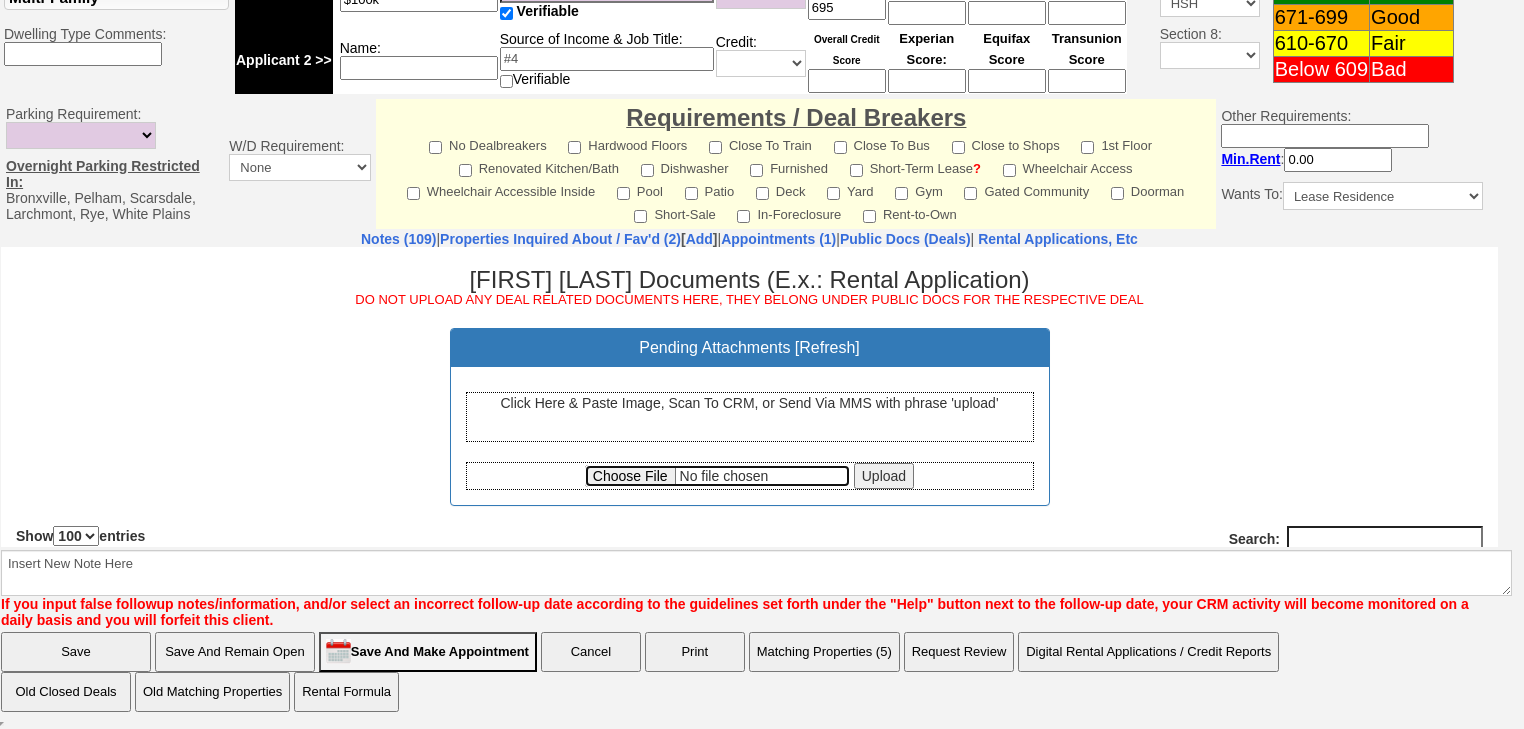 type on "C:\fakepath\Credit Report - Christina Ramos.pdf" 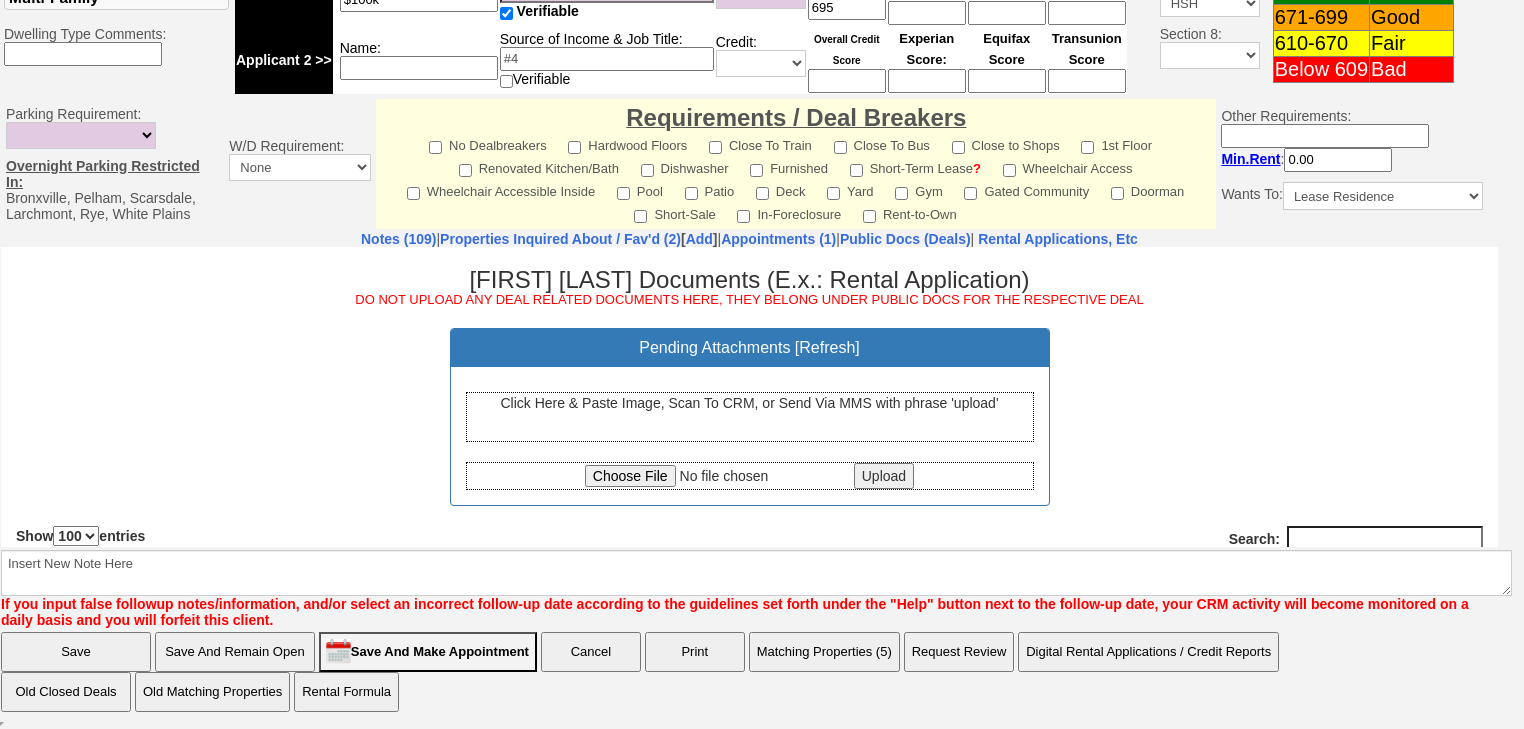 click on "Upload" at bounding box center [884, 475] 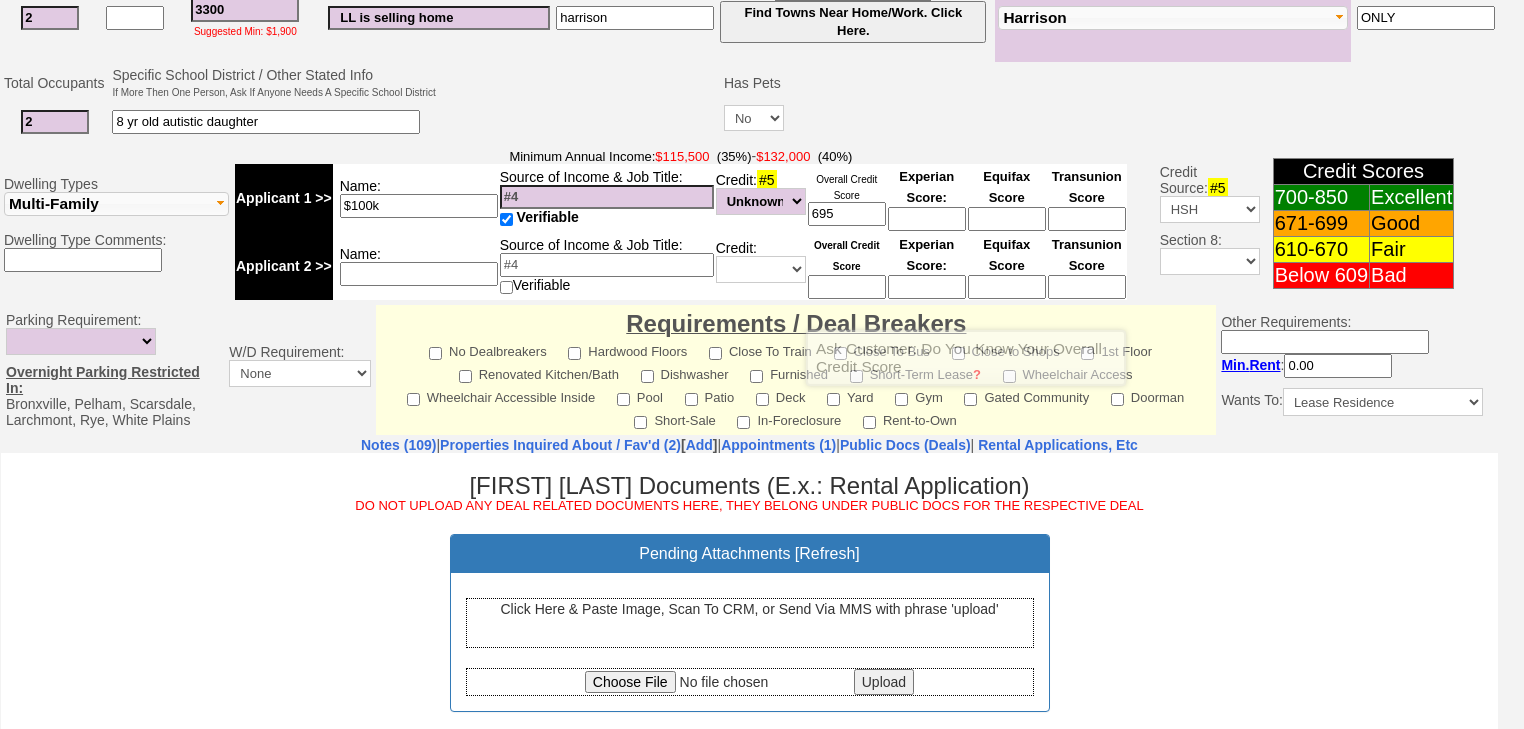 scroll, scrollTop: 645, scrollLeft: 0, axis: vertical 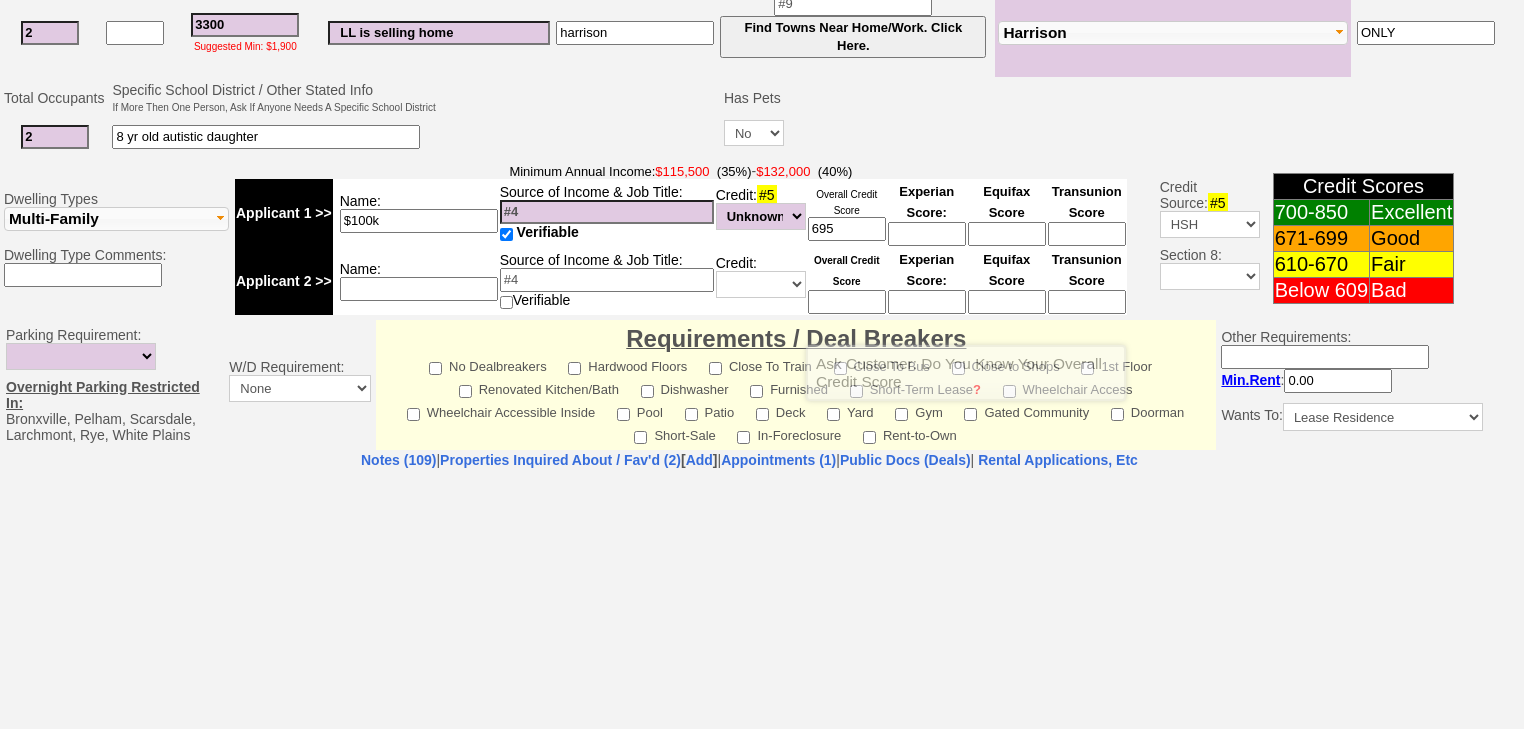 select on "100" 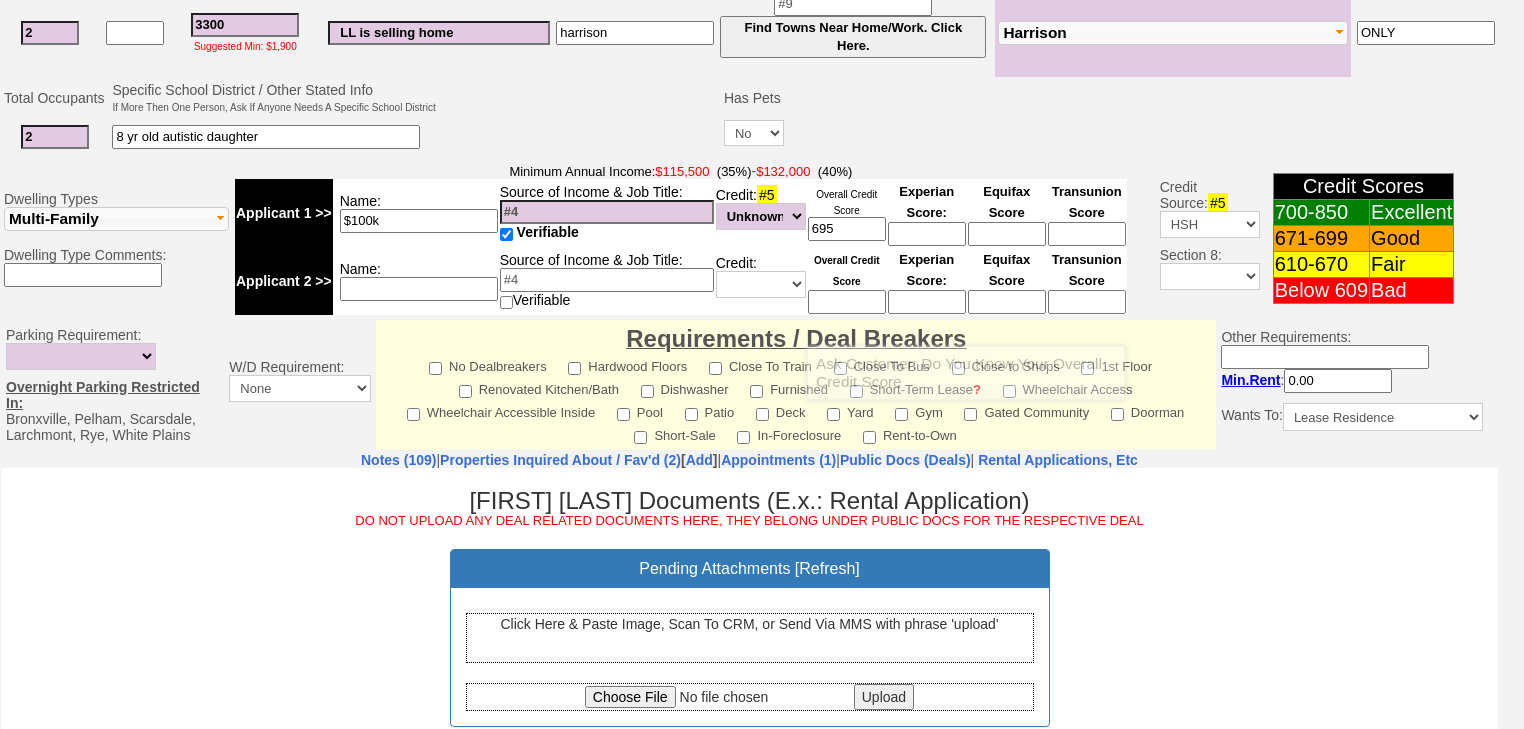 scroll, scrollTop: 0, scrollLeft: 0, axis: both 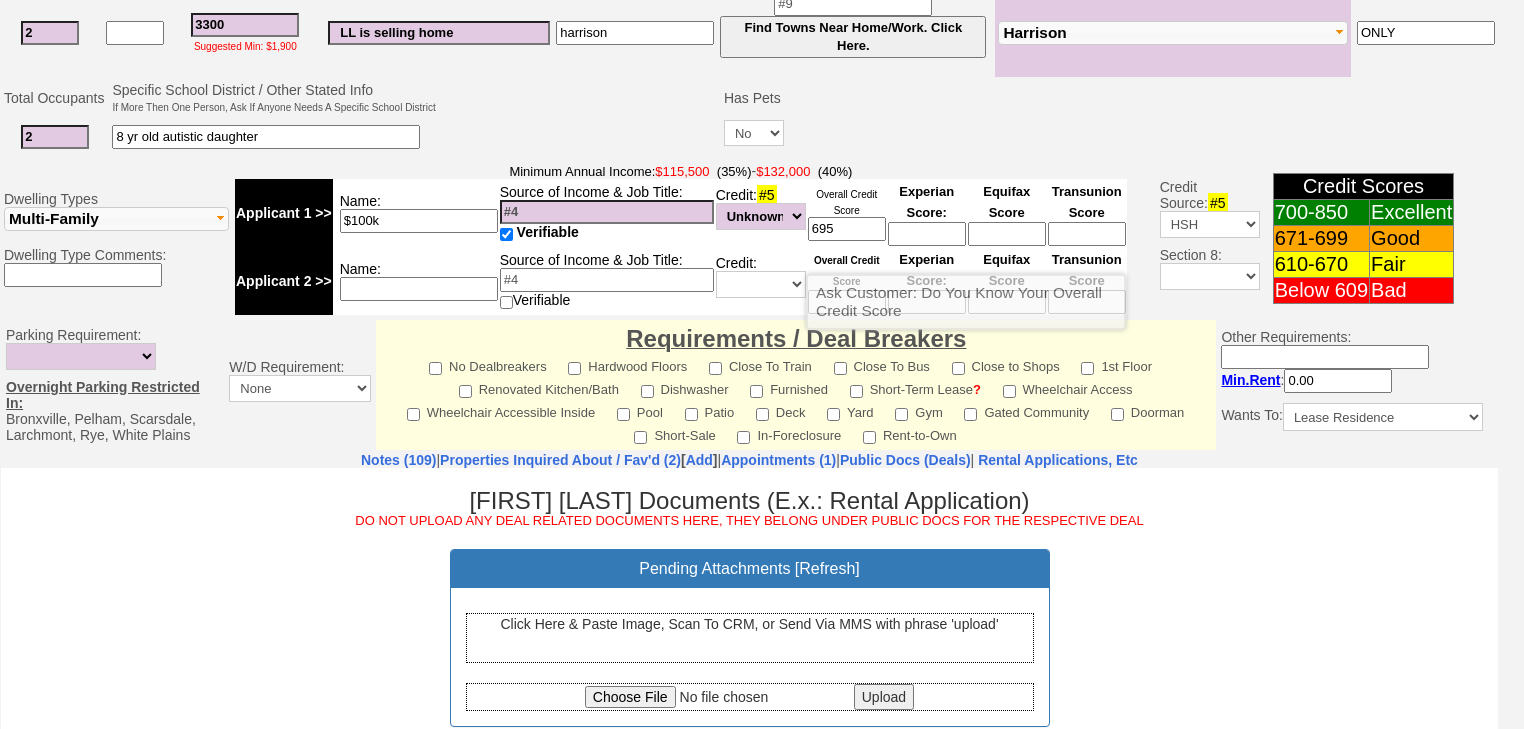 drag, startPoint x: 853, startPoint y: 249, endPoint x: 676, endPoint y: 240, distance: 177.22867 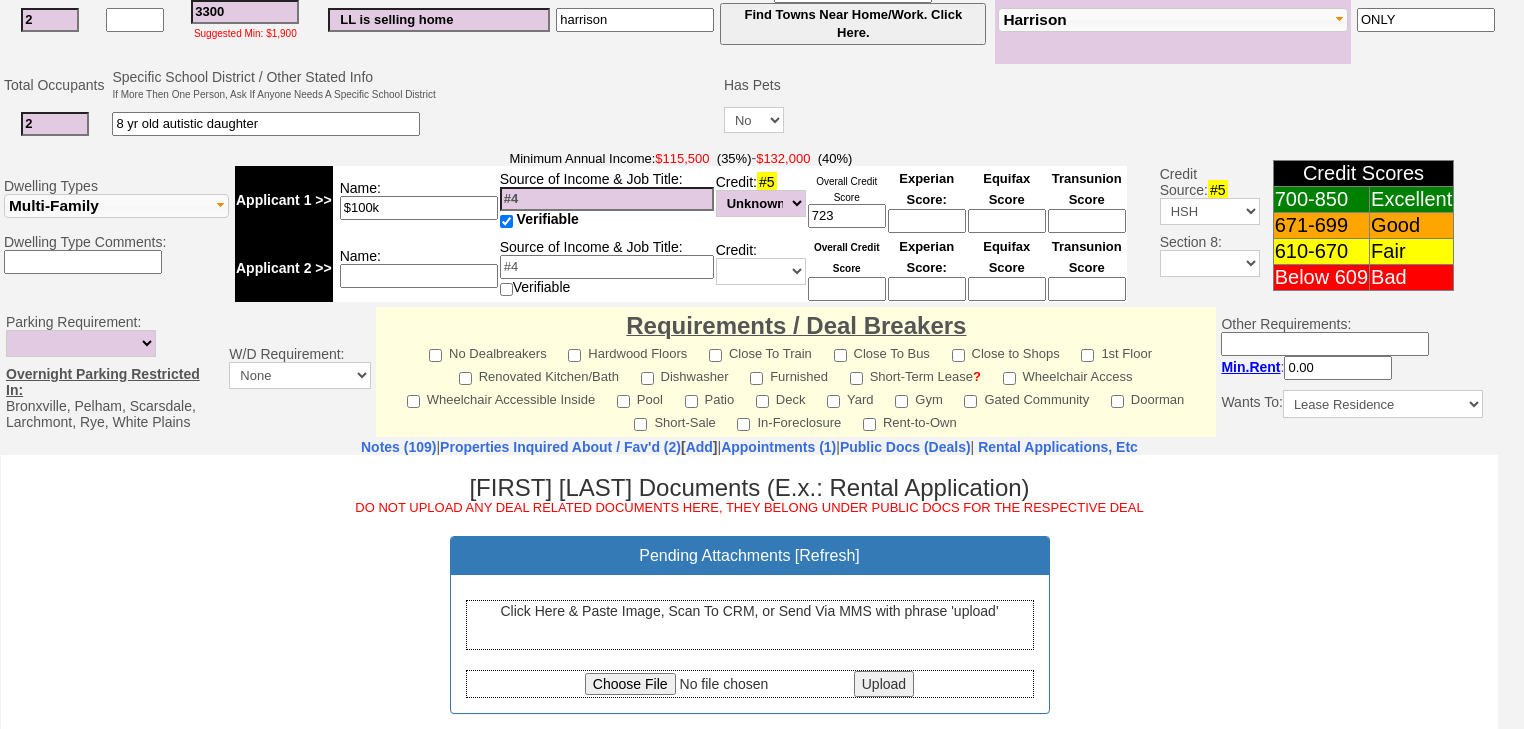 scroll, scrollTop: 885, scrollLeft: 0, axis: vertical 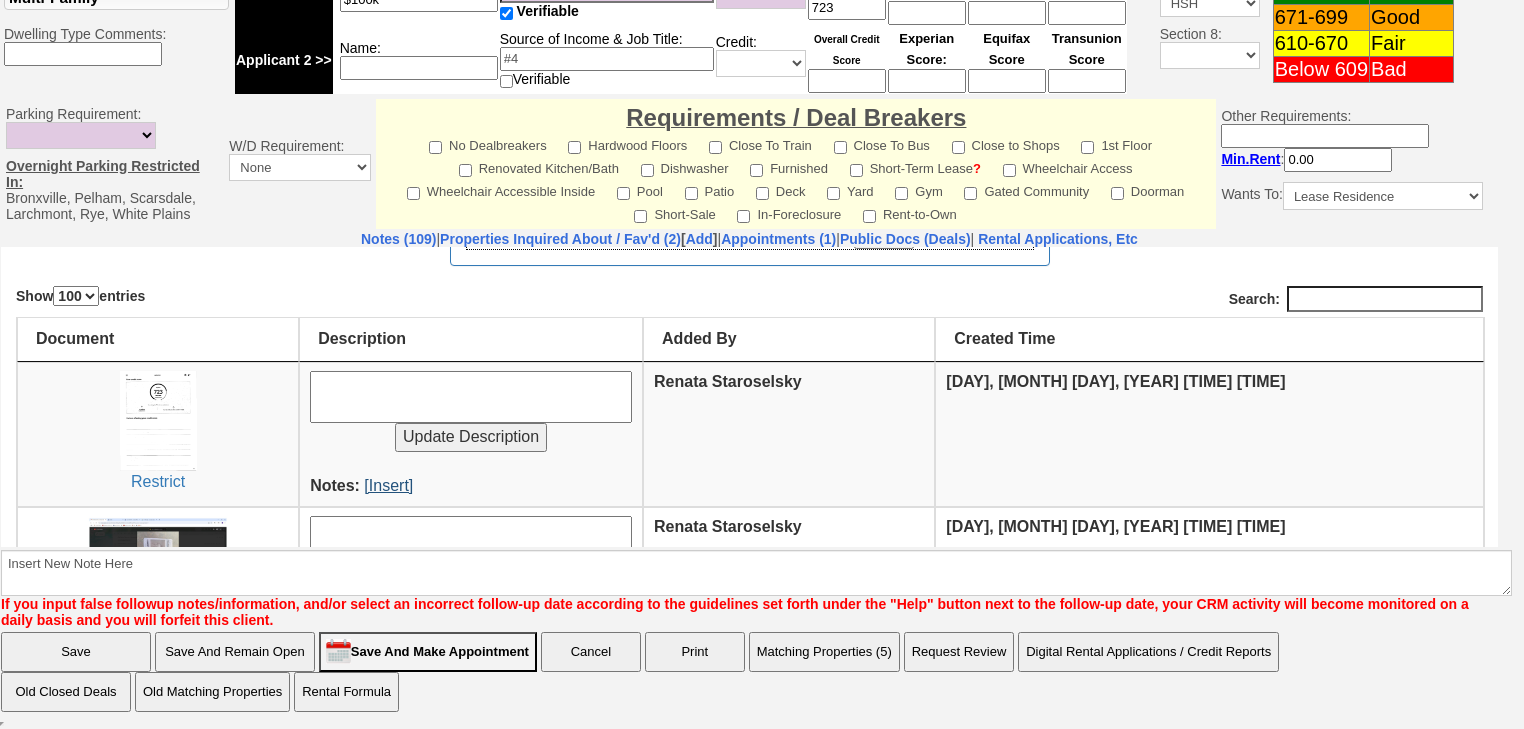 type on "723" 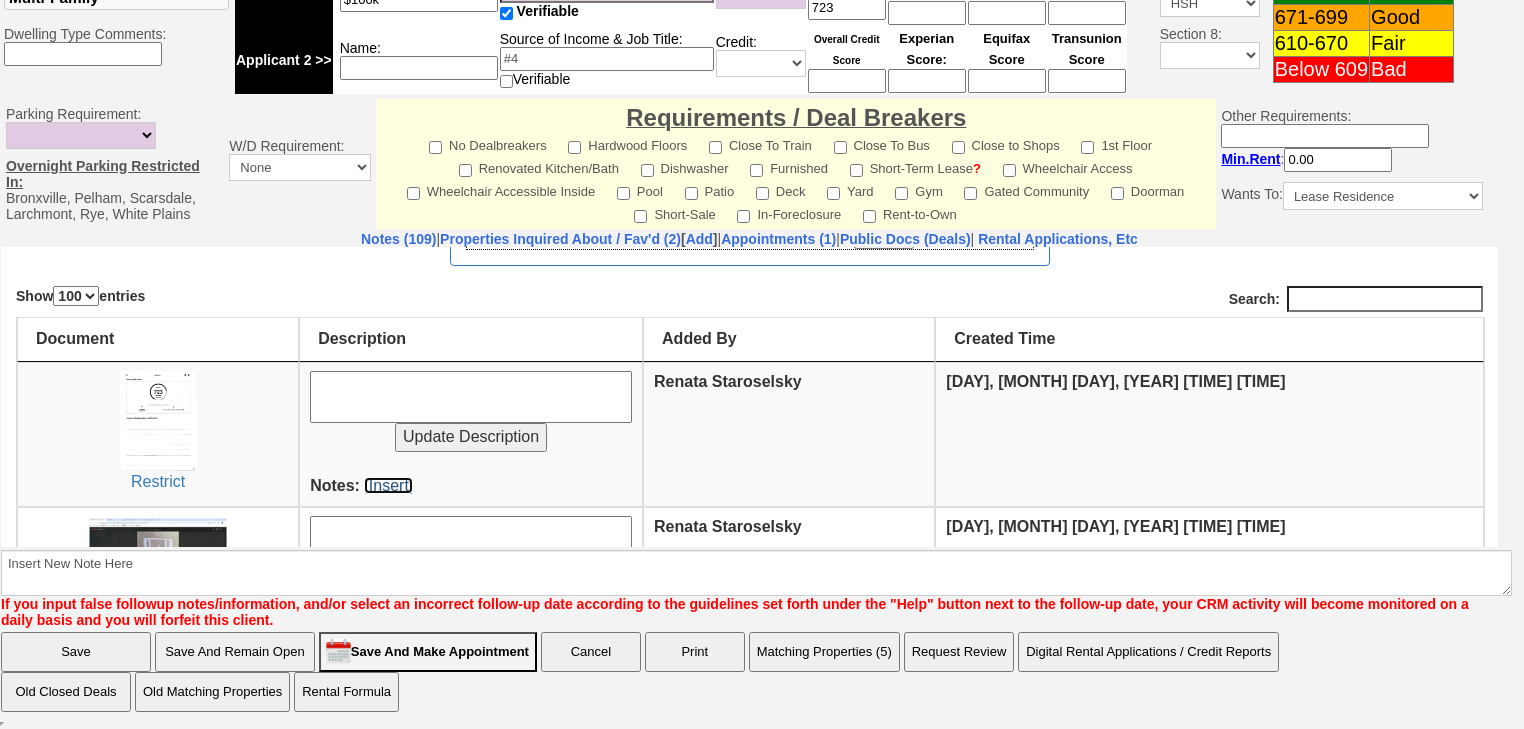 click on "Update Description Notes:     [Insert]" at bounding box center [471, 433] 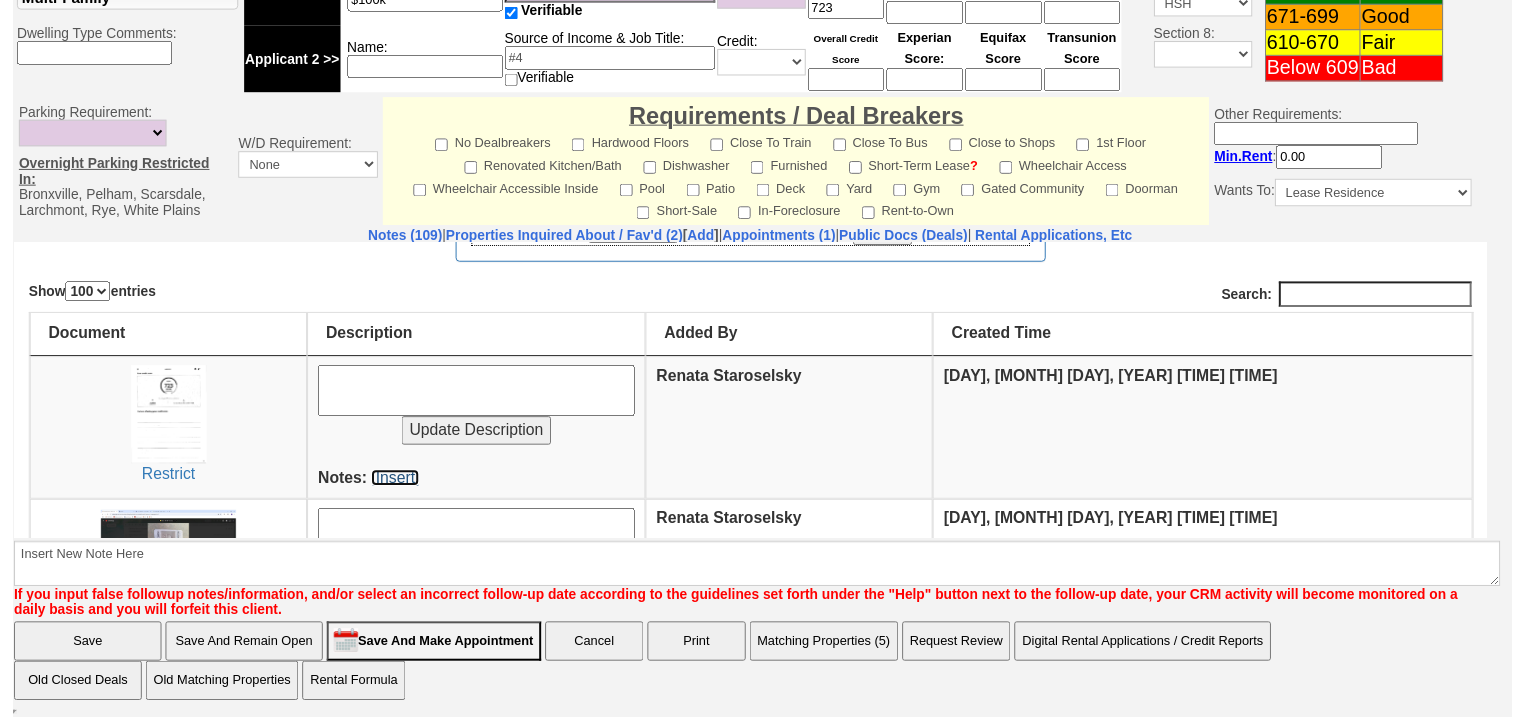 scroll, scrollTop: 867, scrollLeft: 0, axis: vertical 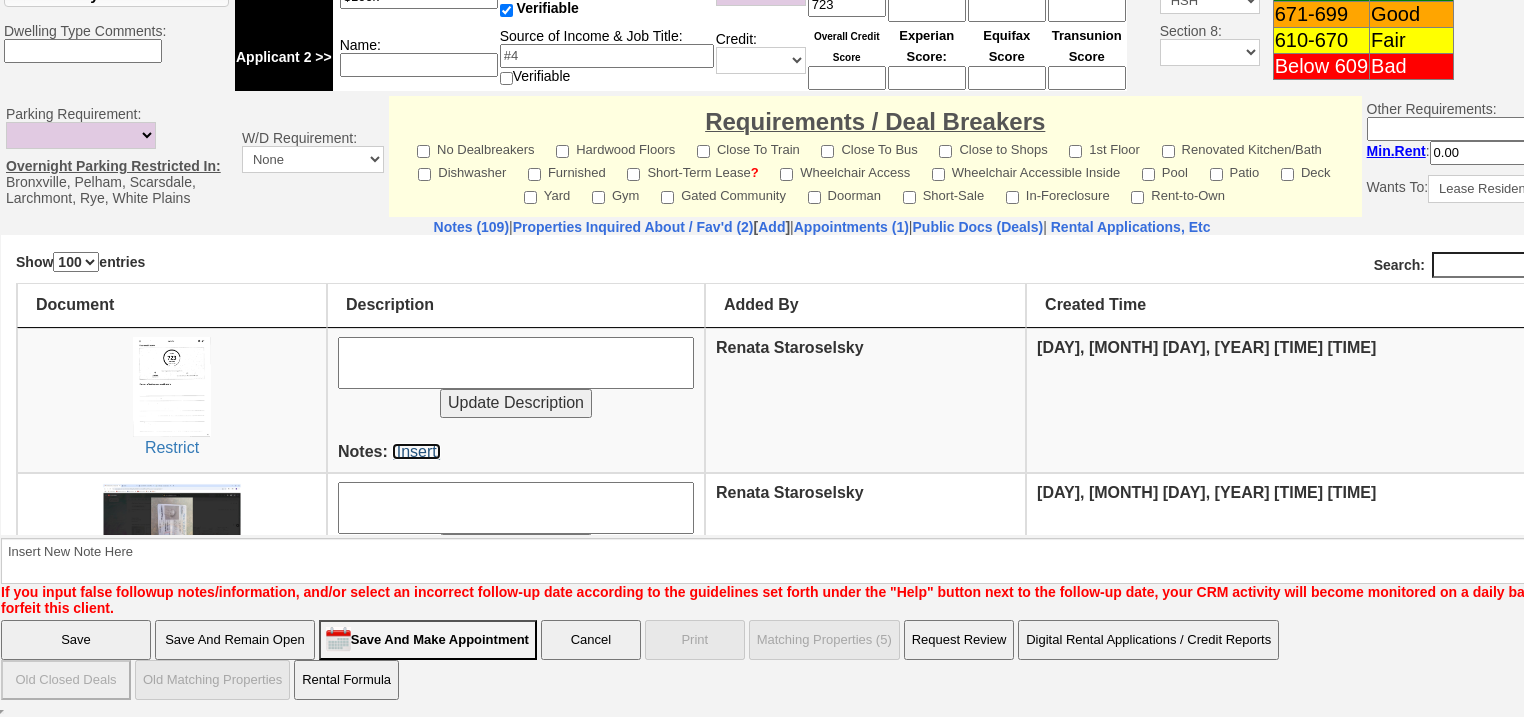 click on "[Insert]" at bounding box center (416, 450) 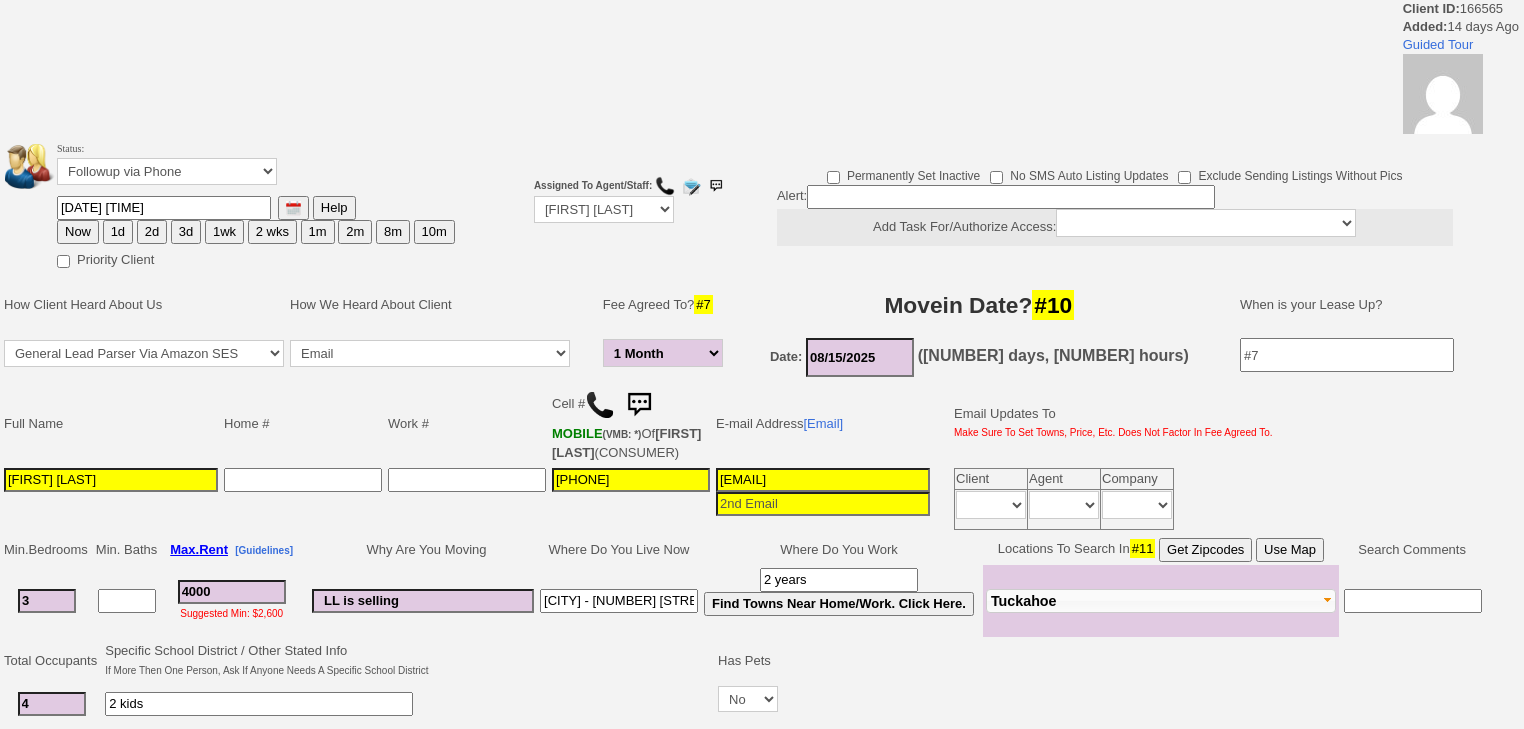 select on "1 Month" 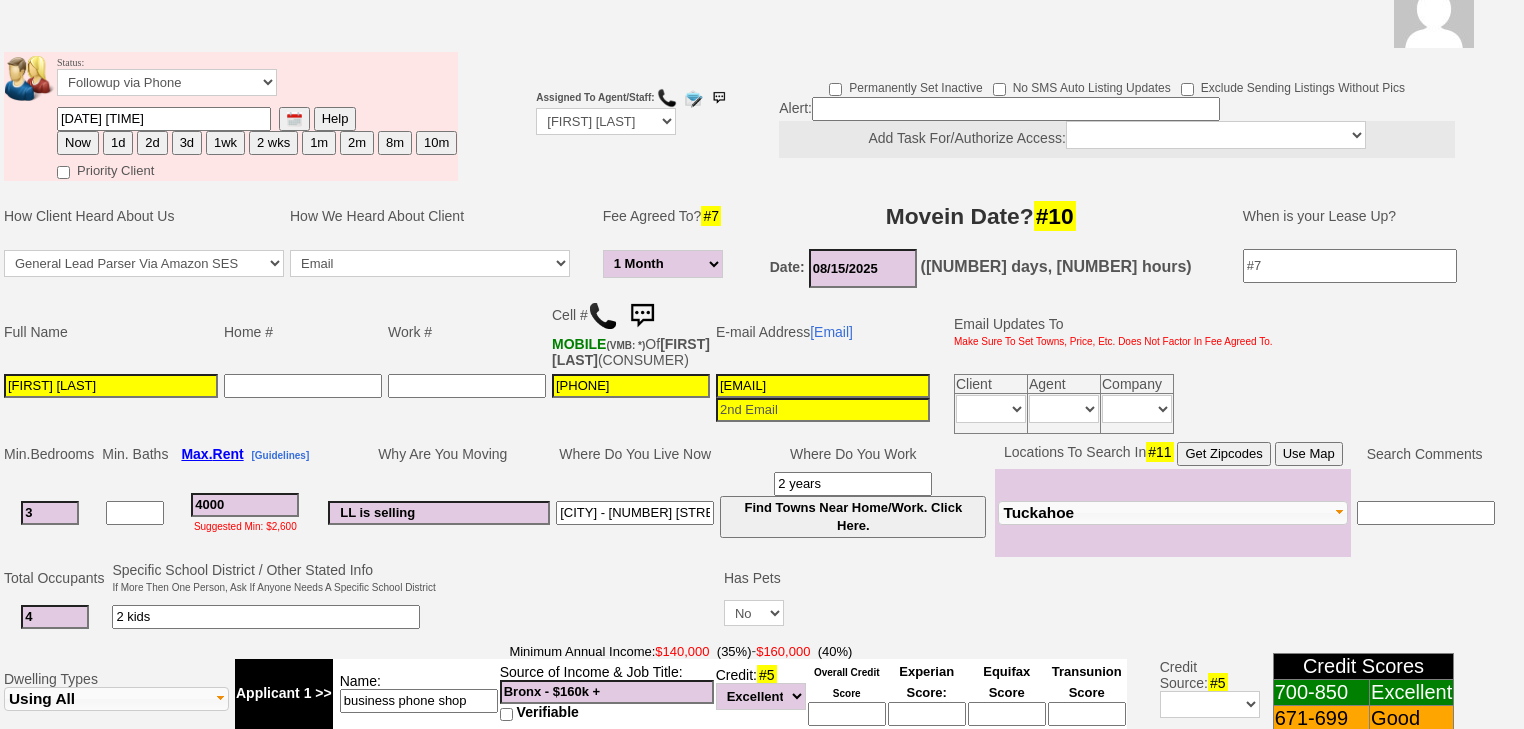 scroll, scrollTop: 400, scrollLeft: 0, axis: vertical 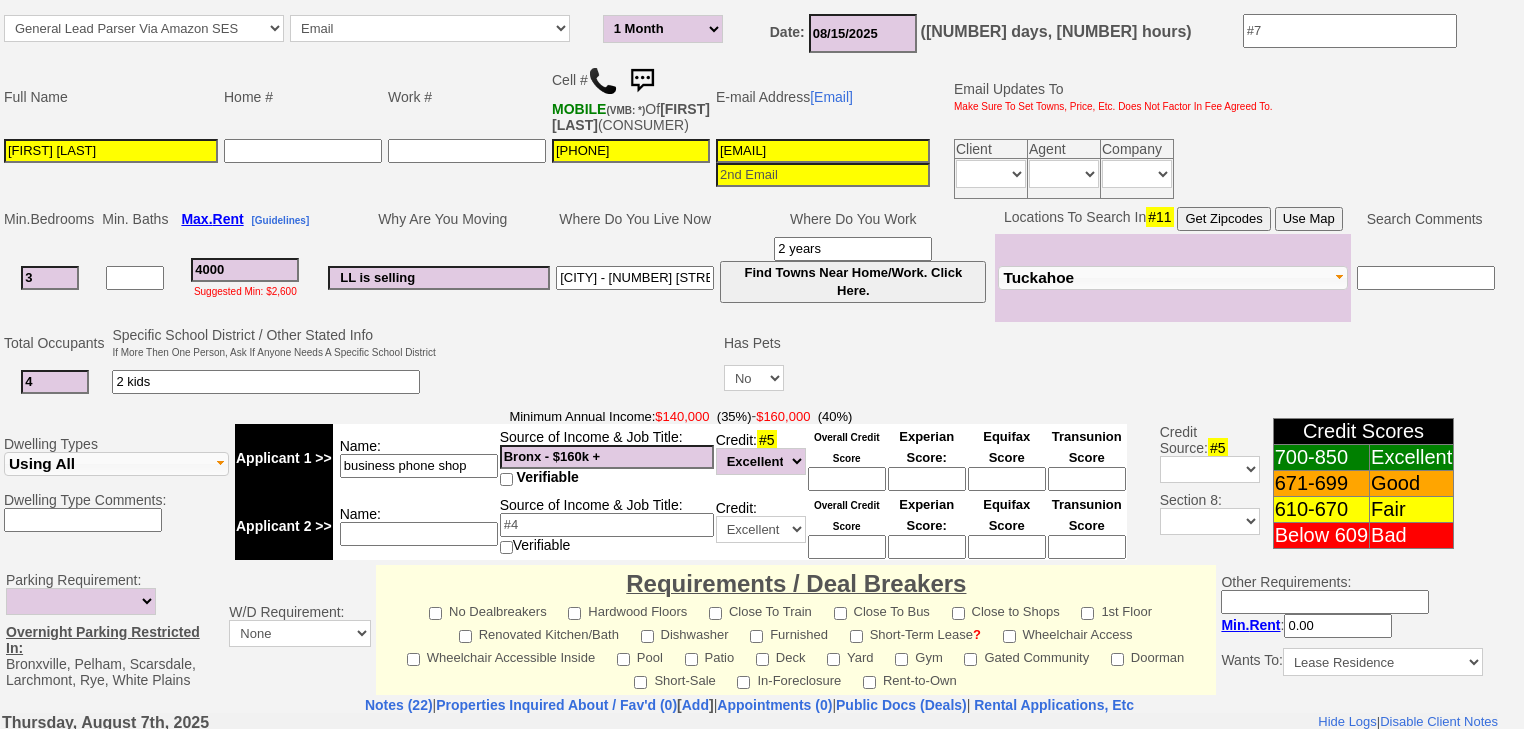 click at bounding box center [603, 81] 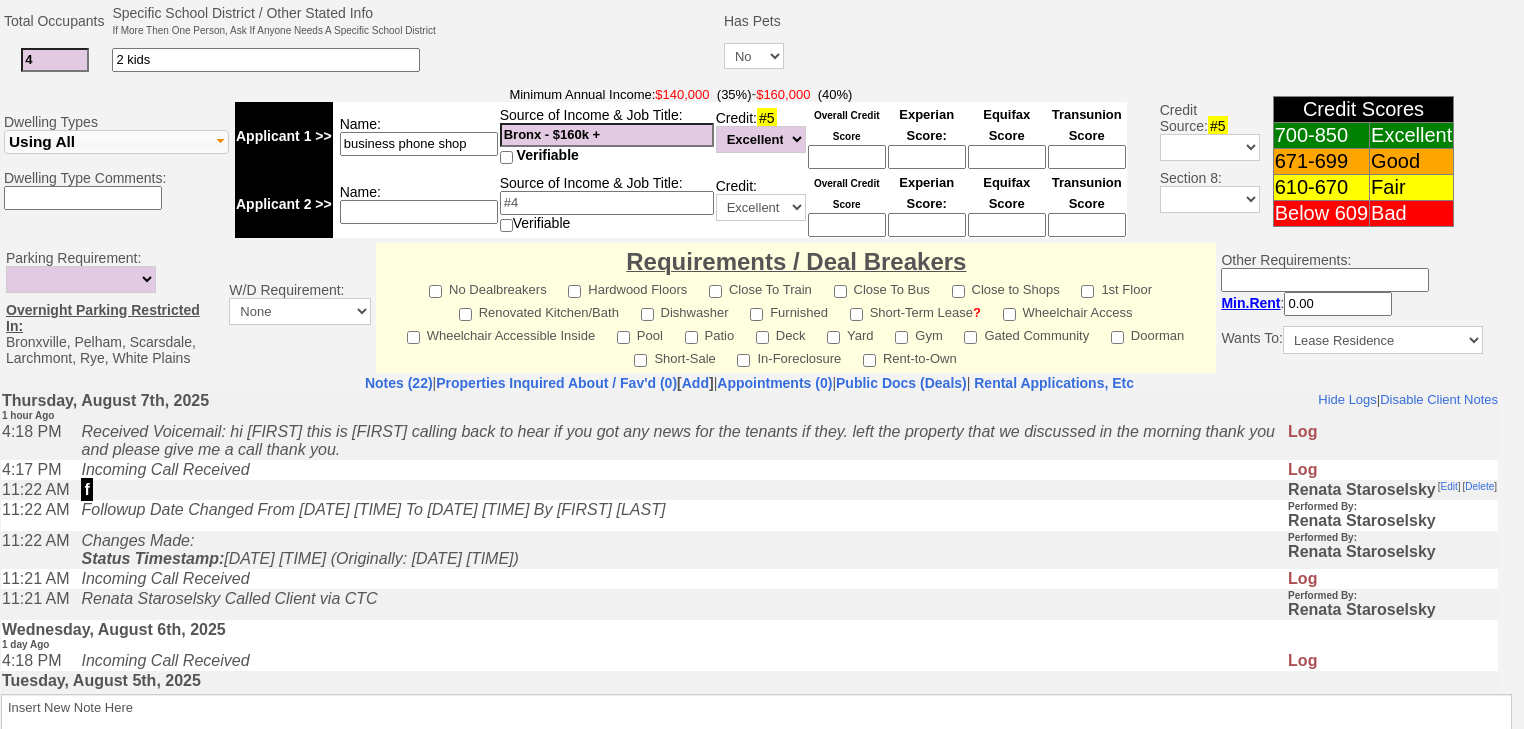 scroll, scrollTop: 885, scrollLeft: 0, axis: vertical 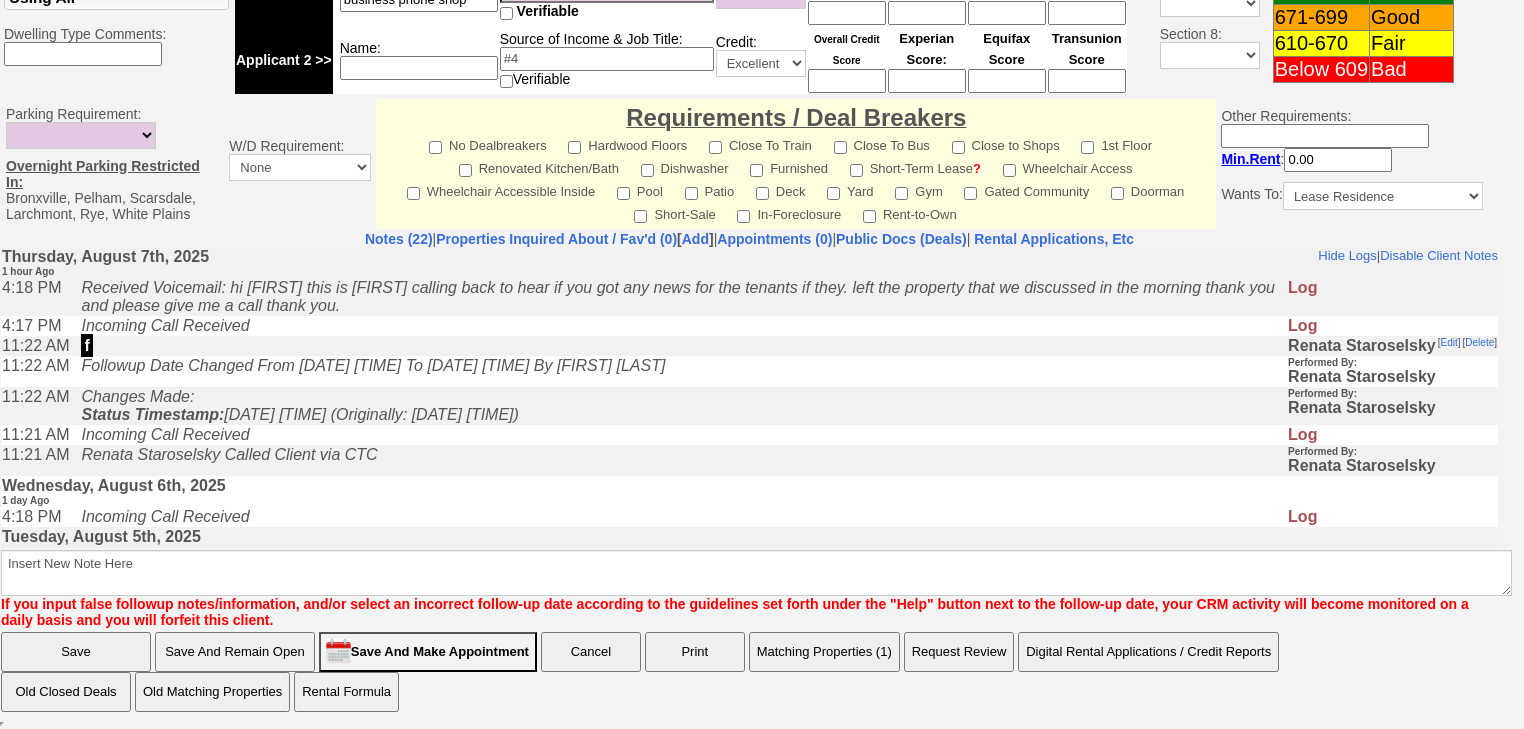 click on "Save And Make Appointment" at bounding box center [428, 652] 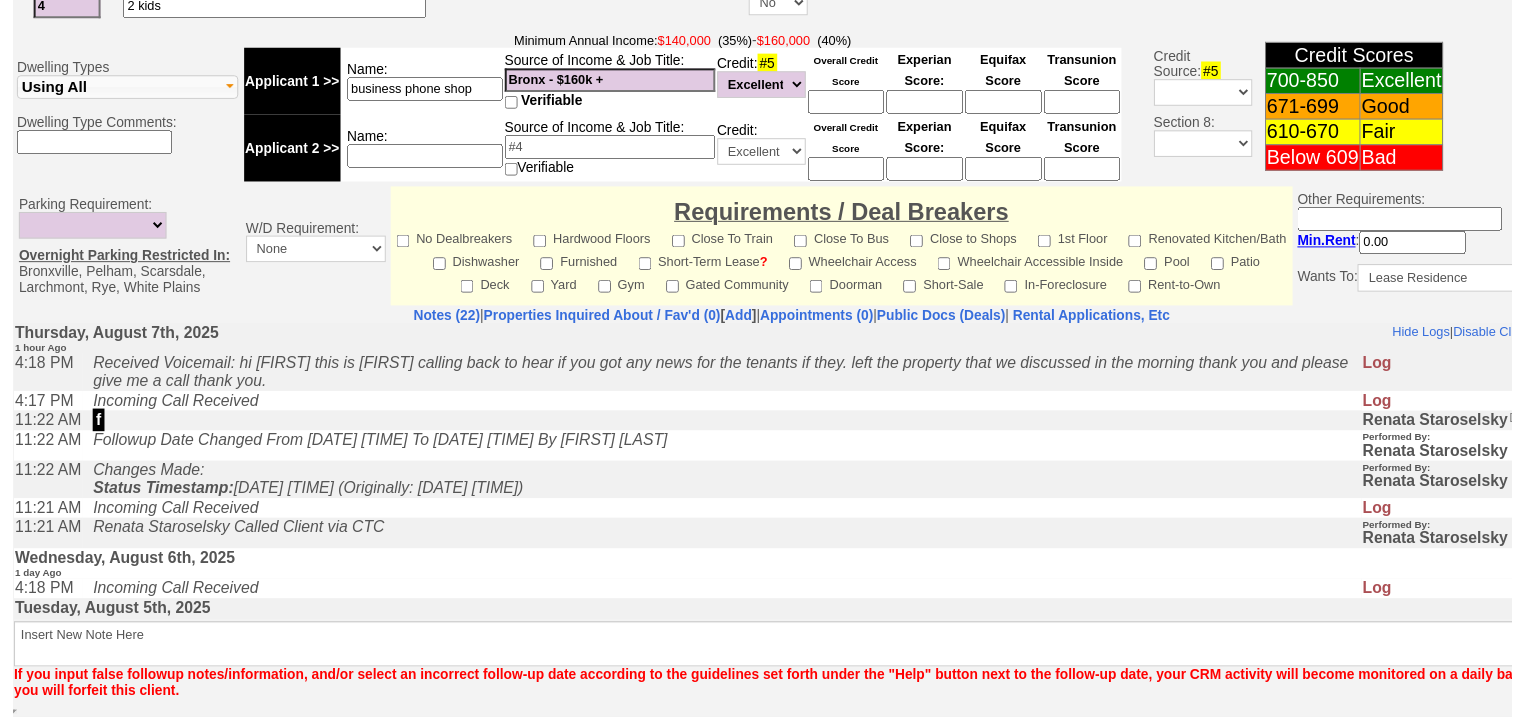 scroll, scrollTop: 797, scrollLeft: 0, axis: vertical 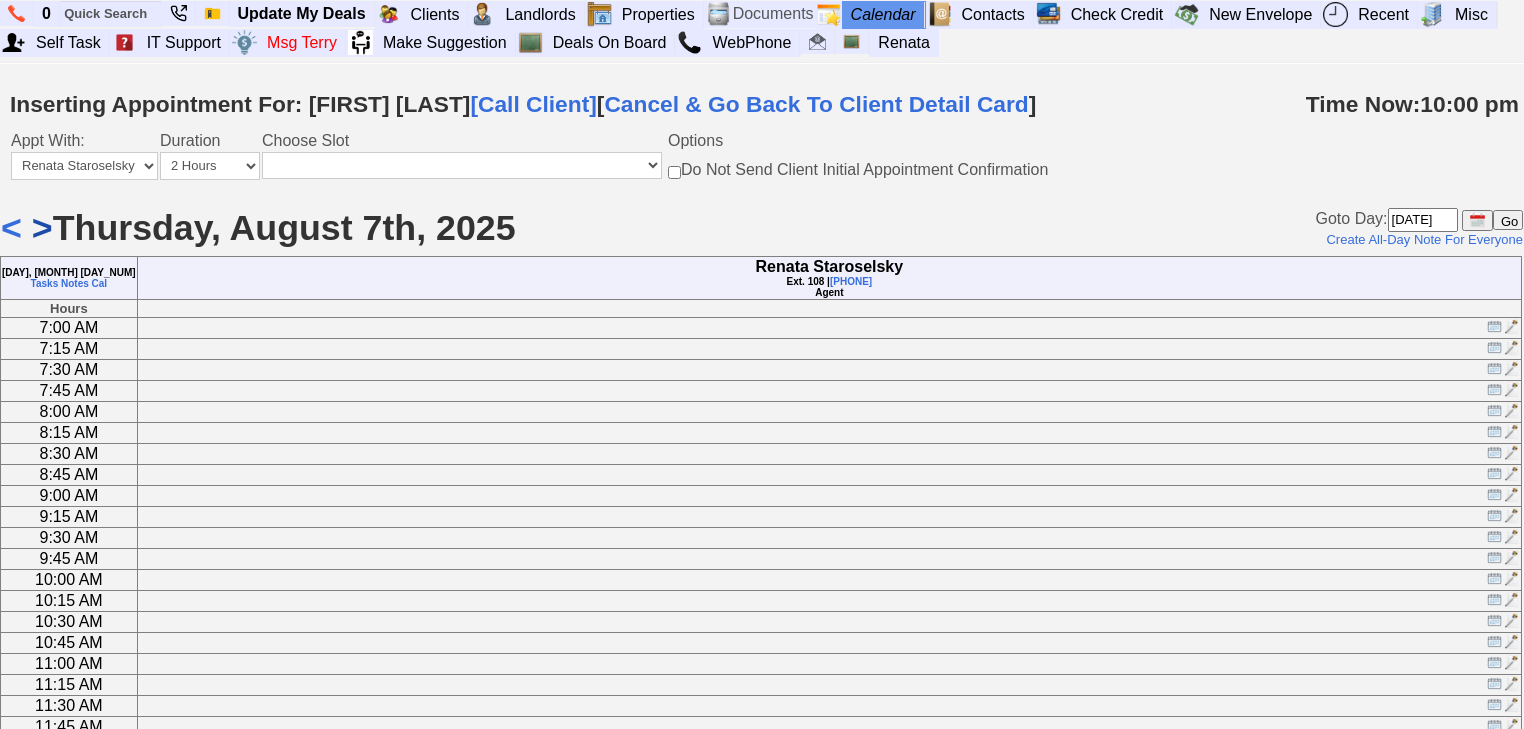 click on ">" at bounding box center [42, 228] 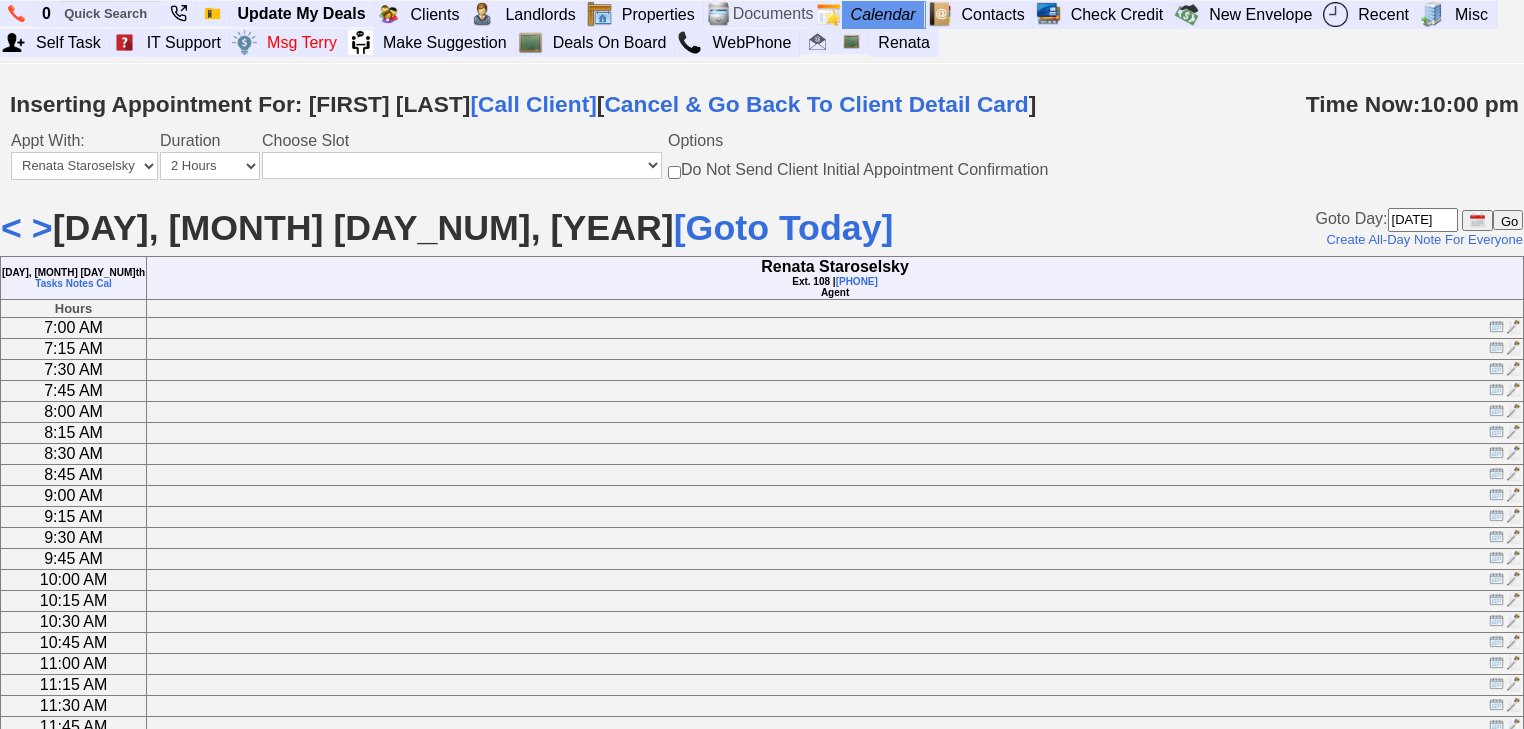 scroll, scrollTop: 0, scrollLeft: 0, axis: both 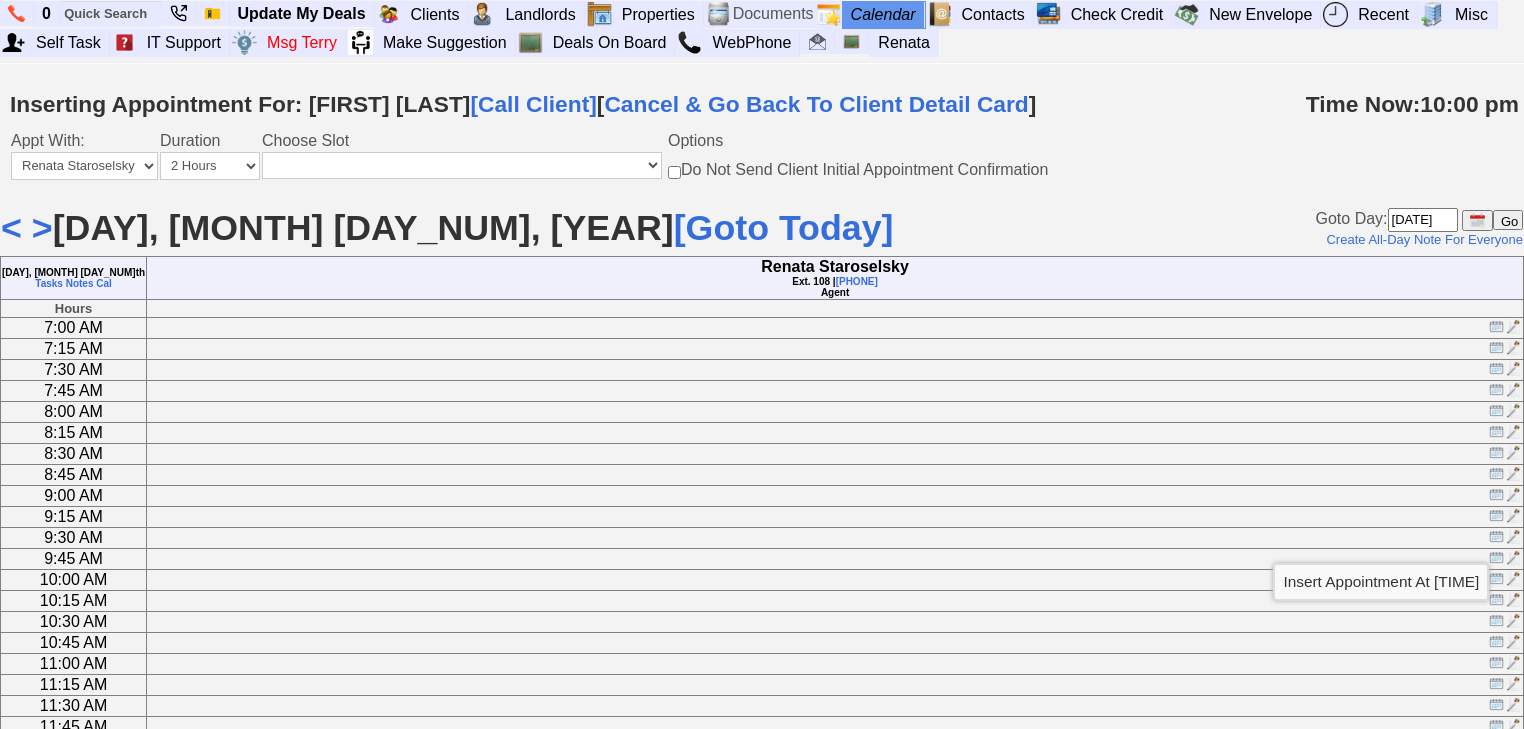 click at bounding box center (1496, 536) 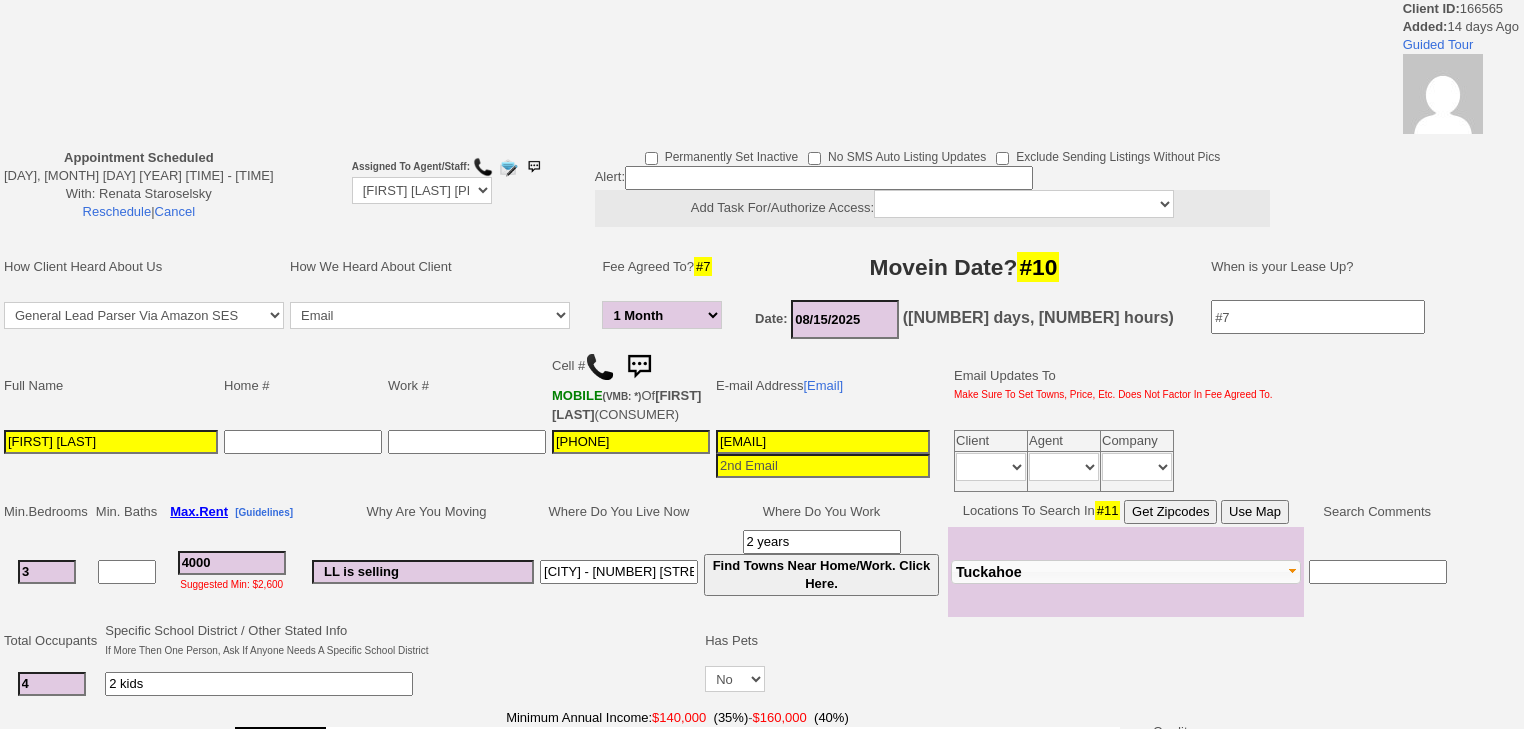 select on "1 Month" 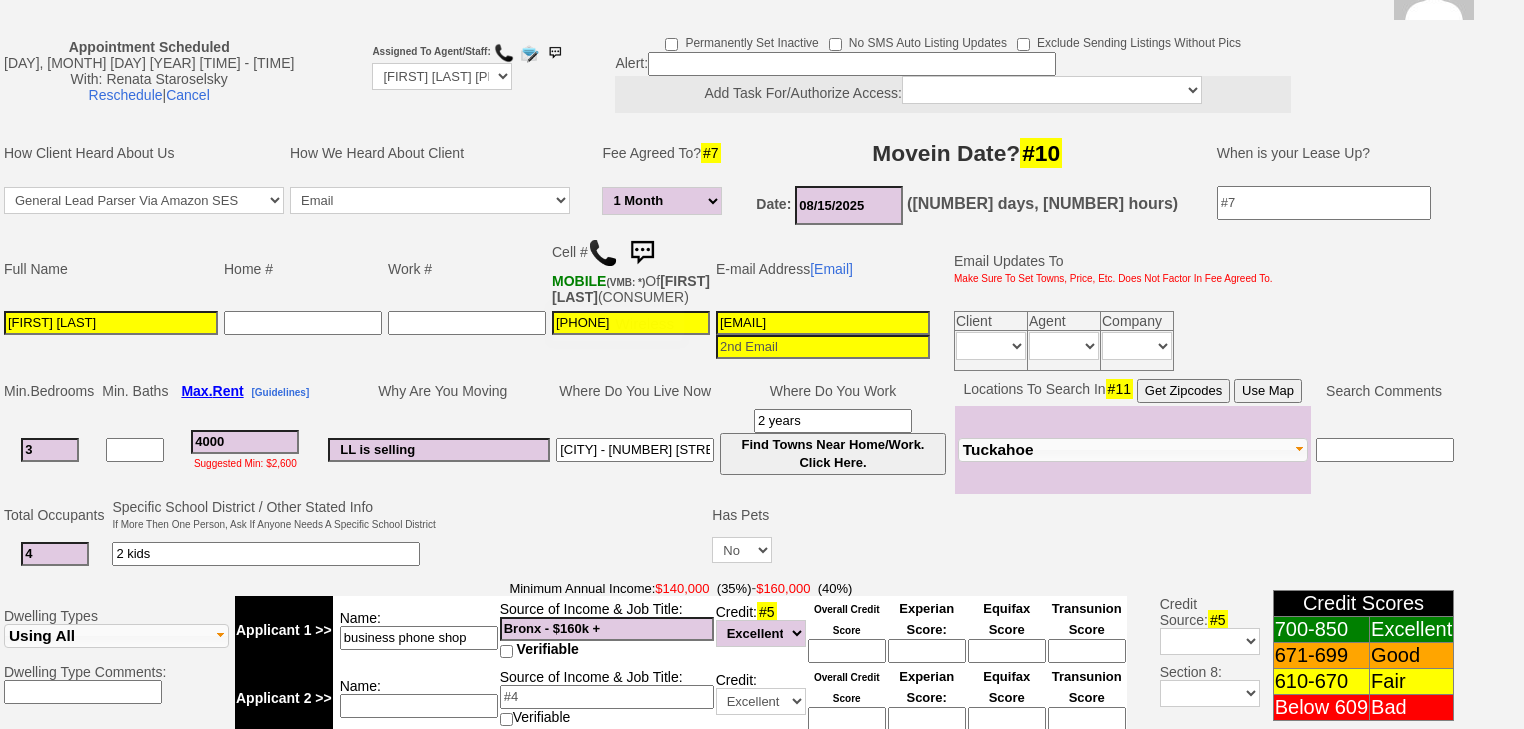 scroll, scrollTop: 560, scrollLeft: 0, axis: vertical 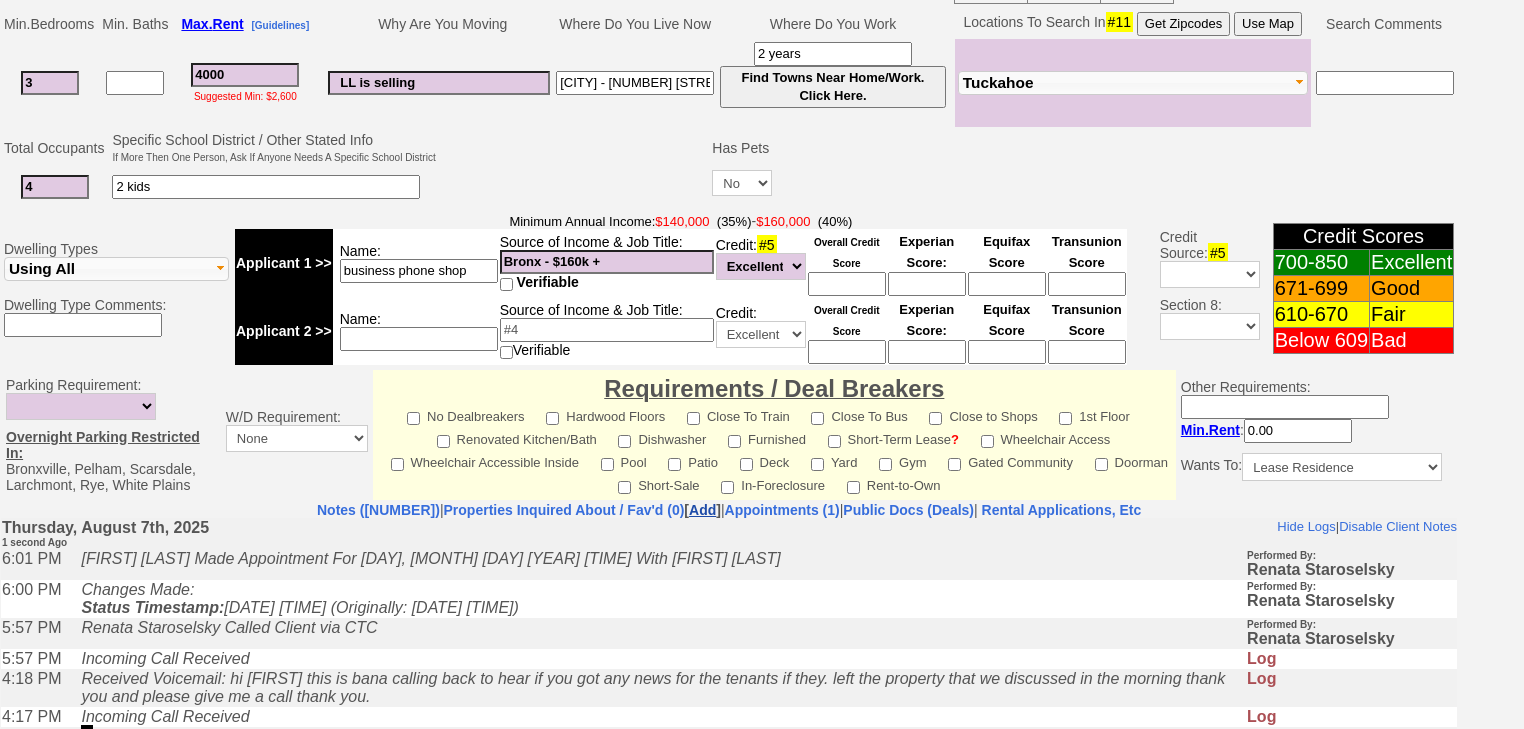 click on "Add" at bounding box center (702, 510) 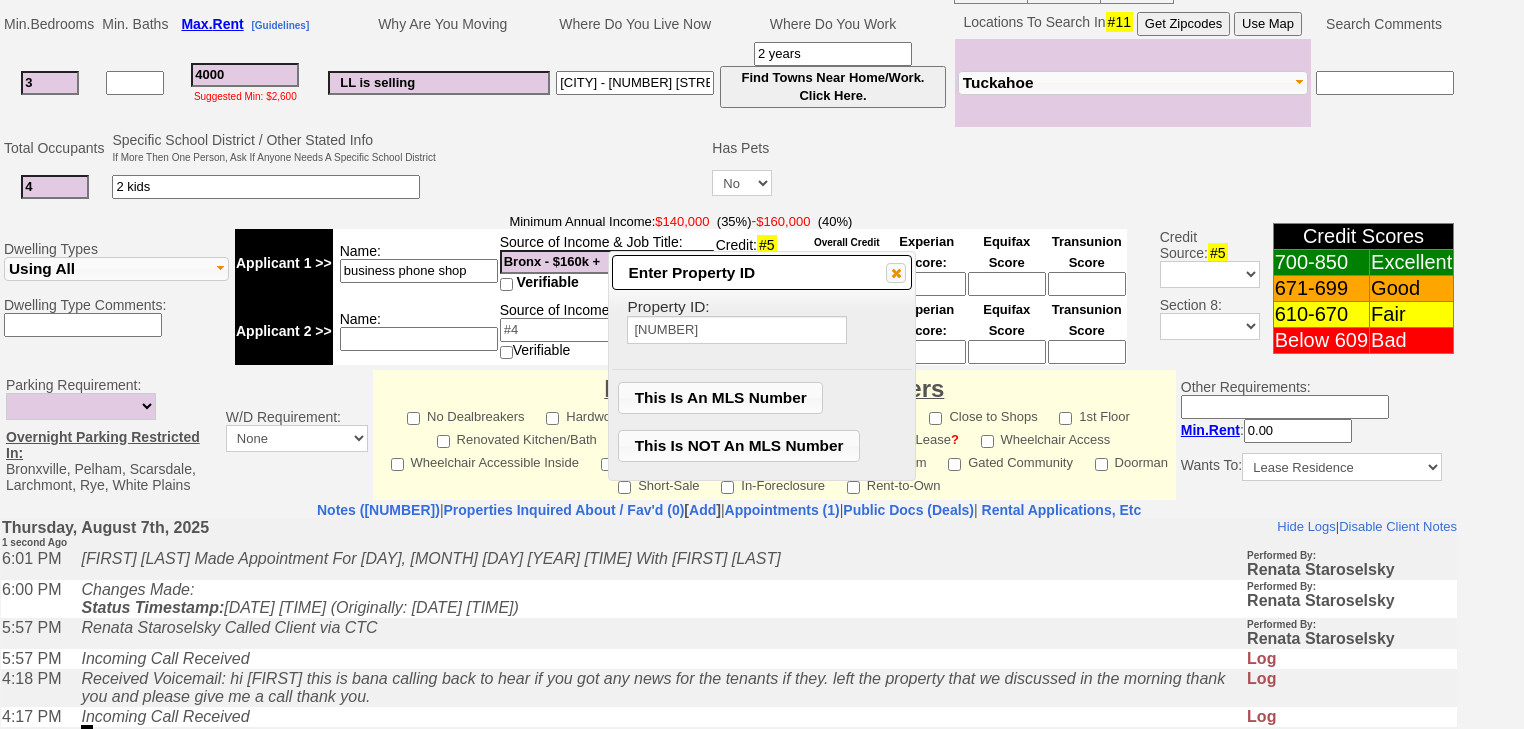 click on "[NUMBER]" at bounding box center (737, 330) 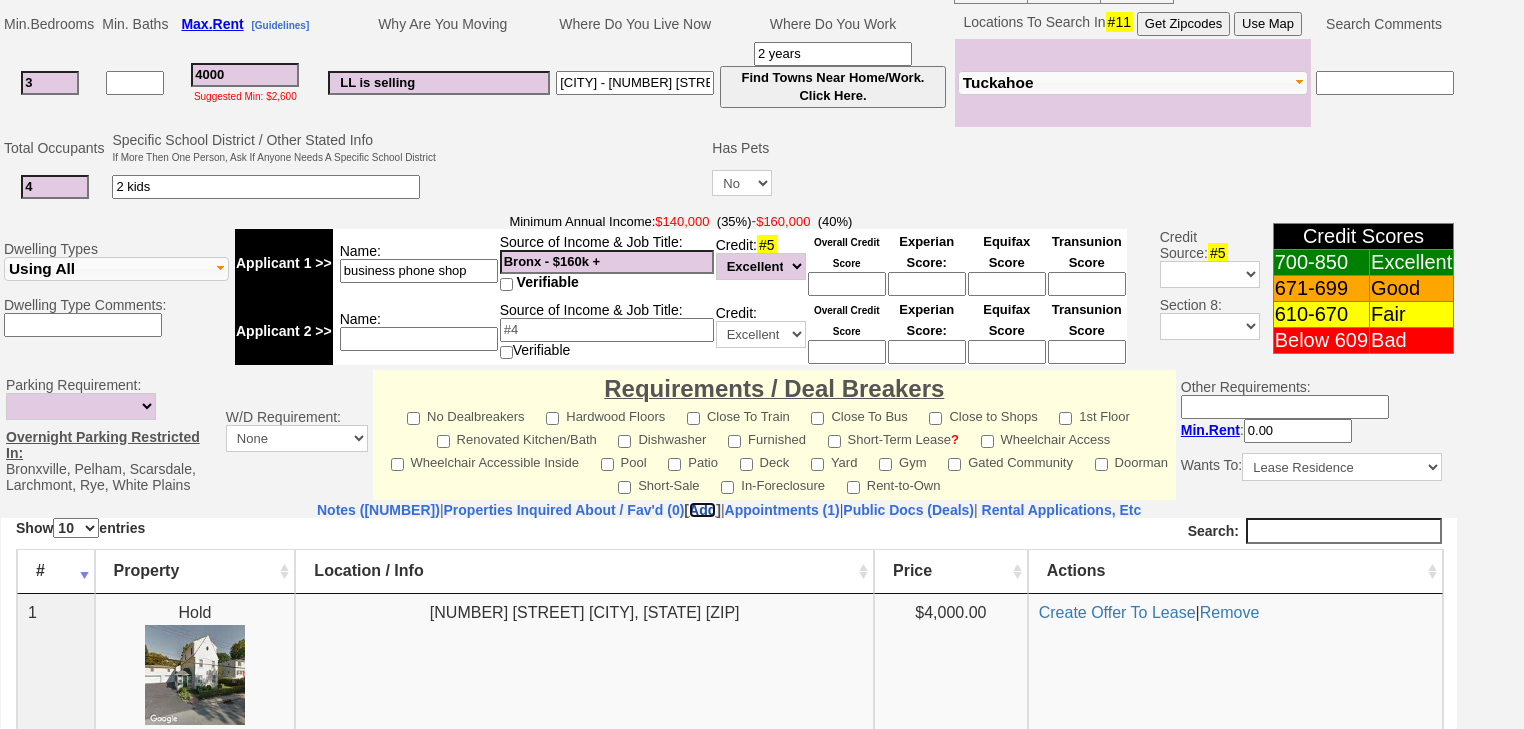 scroll, scrollTop: 0, scrollLeft: 0, axis: both 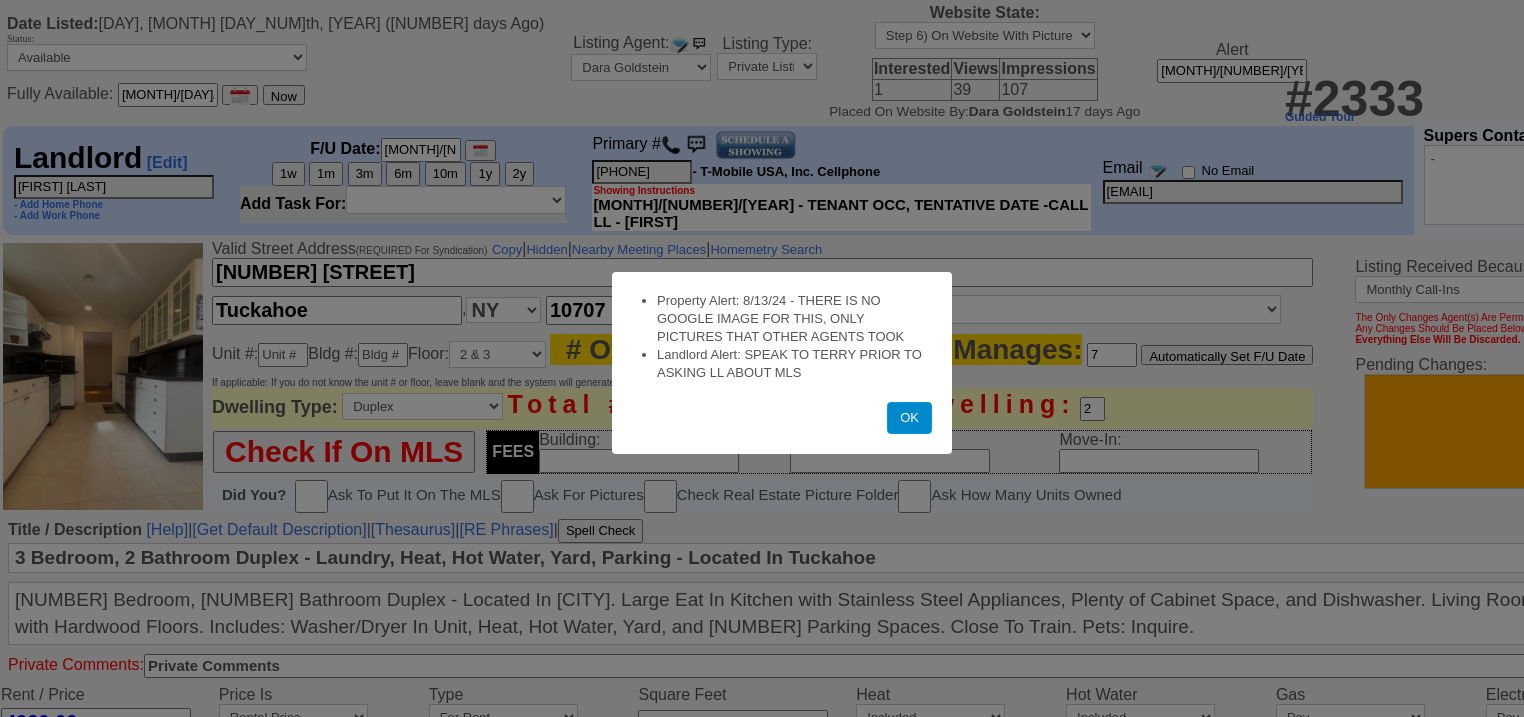 click on "OK" at bounding box center (909, 418) 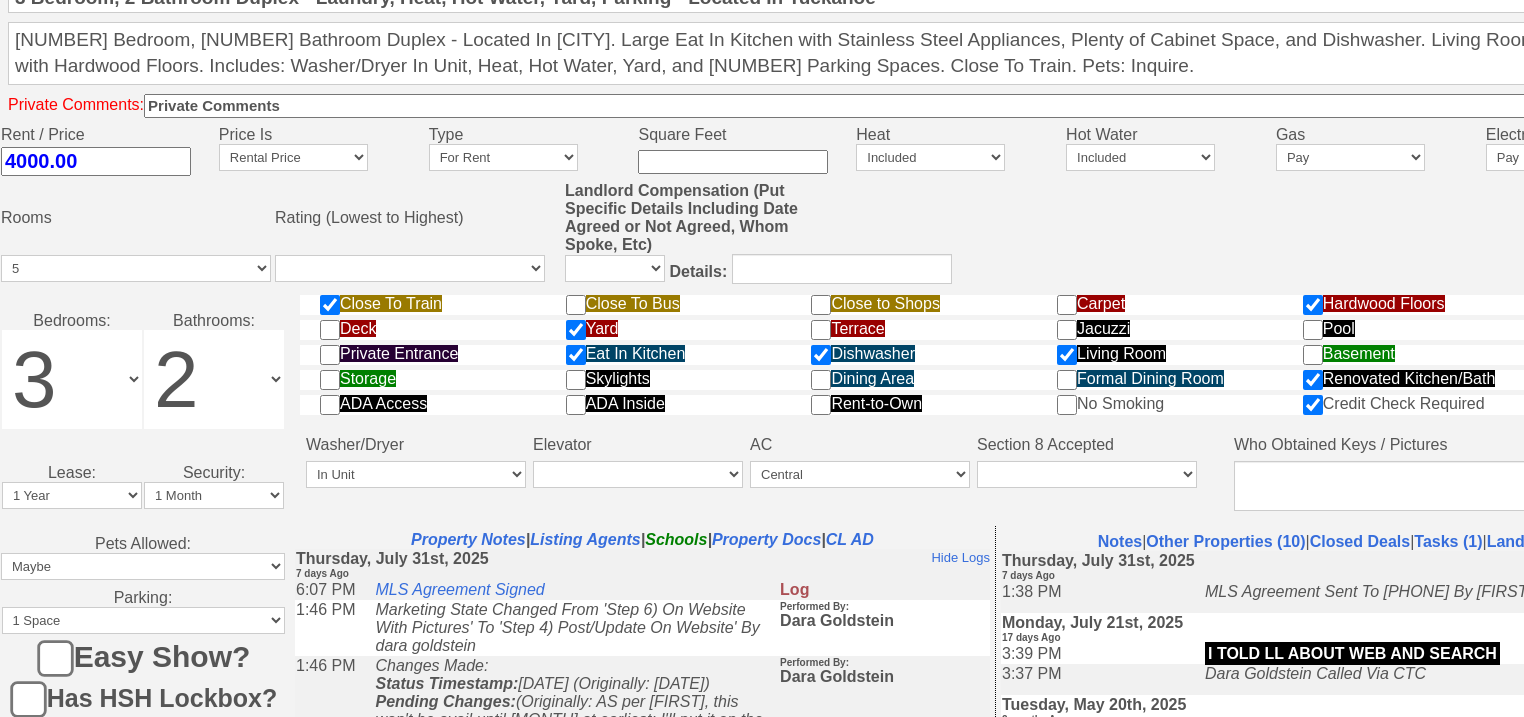 scroll, scrollTop: 112, scrollLeft: 0, axis: vertical 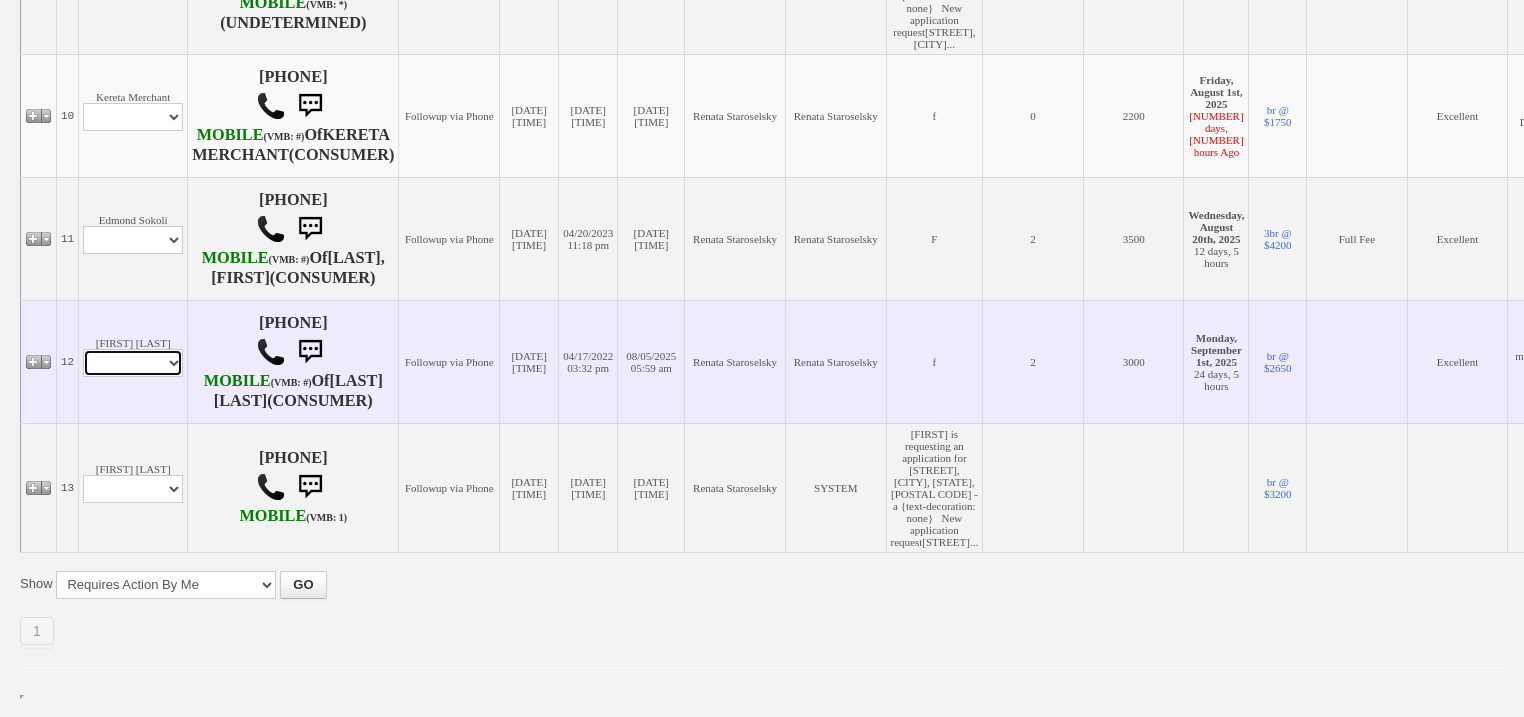 drag, startPoint x: 124, startPoint y: 305, endPoint x: 131, endPoint y: 328, distance: 24.04163 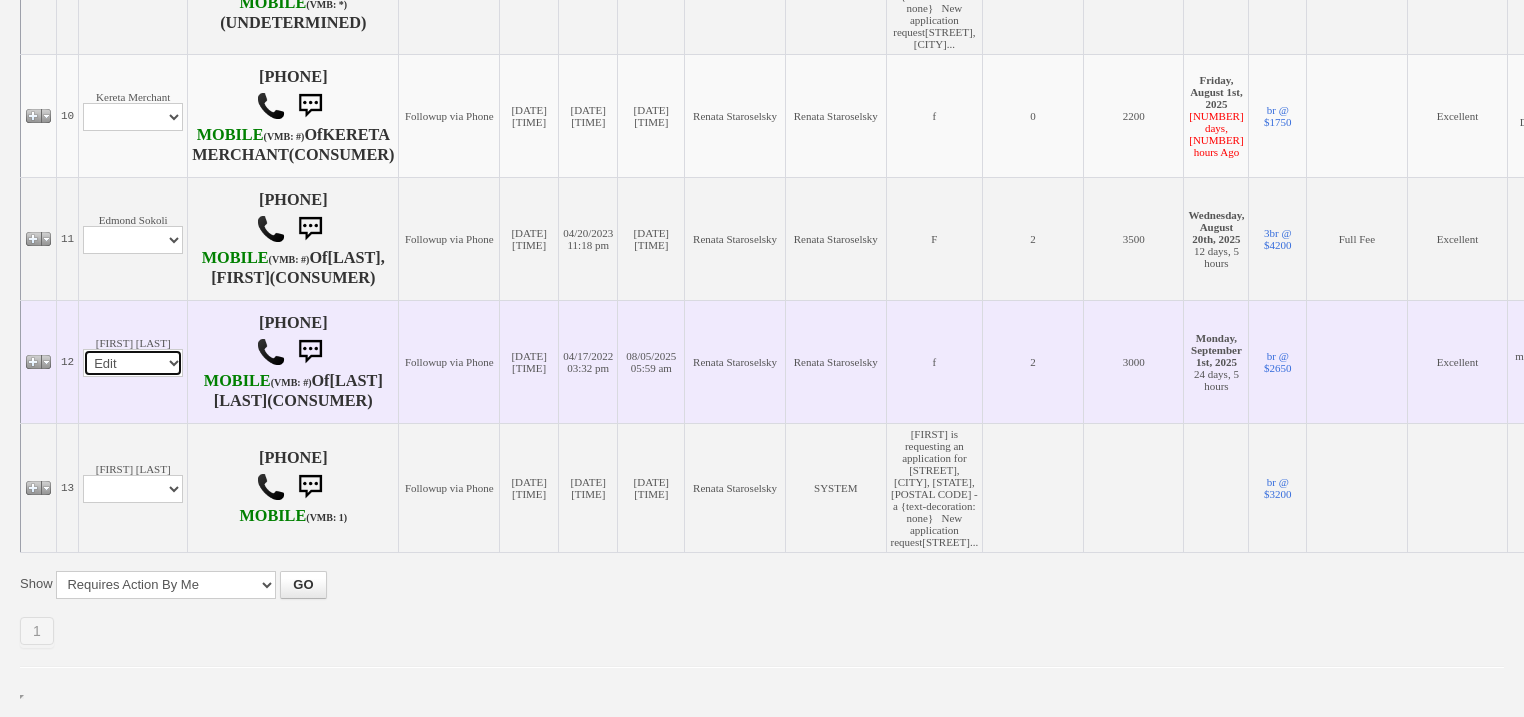 click on "Profile
Edit
Print
Email Externally (Will Not Be Tracked In CRM)
Closed Deals" at bounding box center (133, 363) 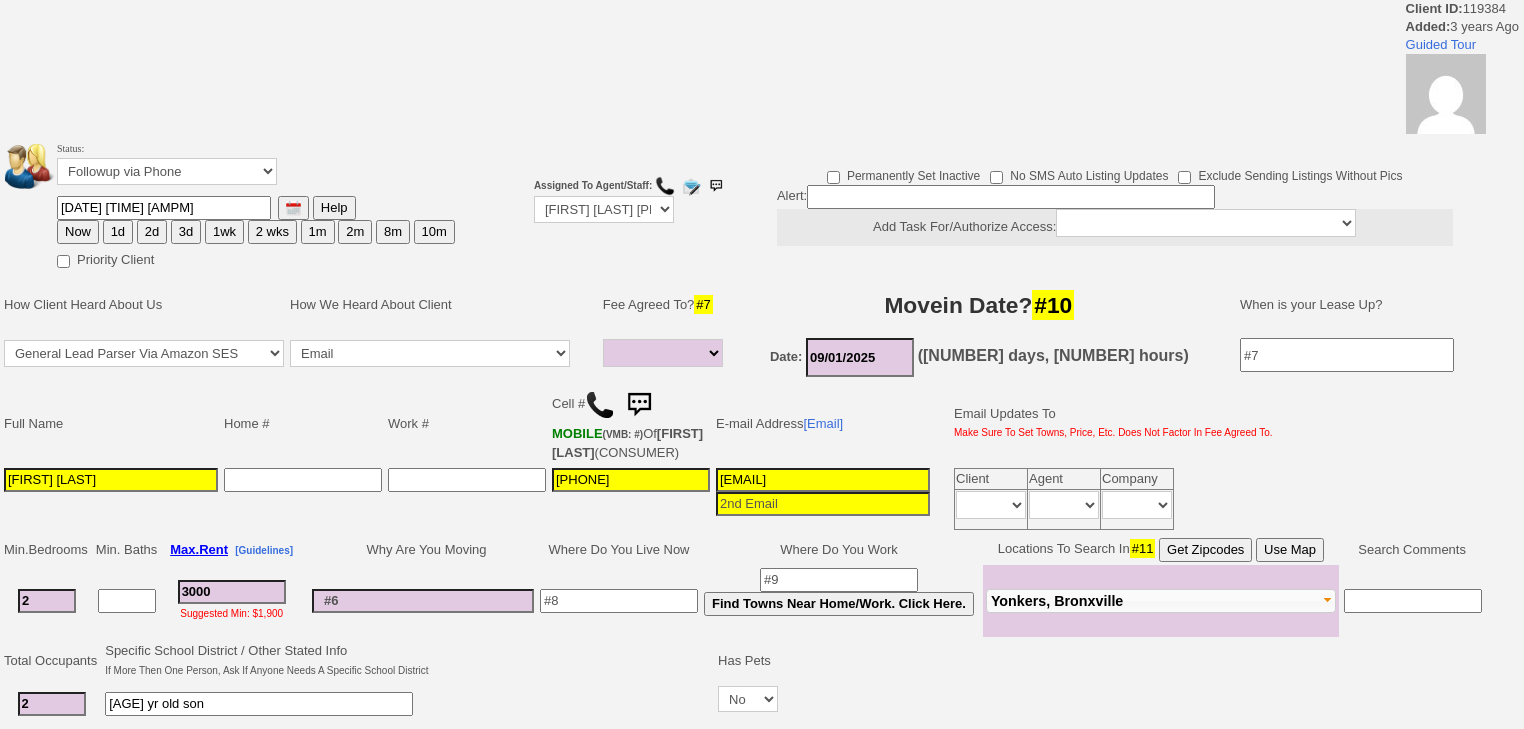 select 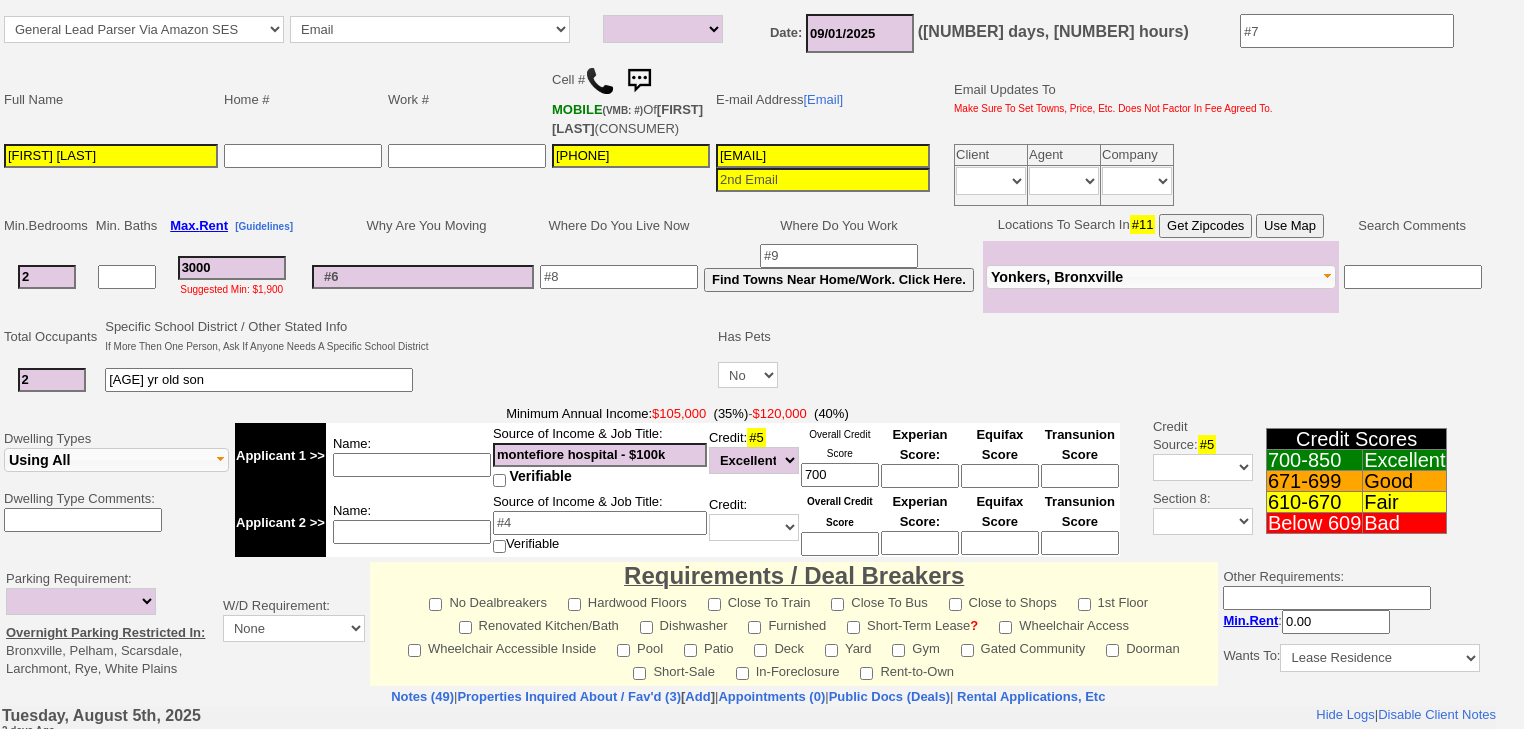 scroll, scrollTop: 0, scrollLeft: 0, axis: both 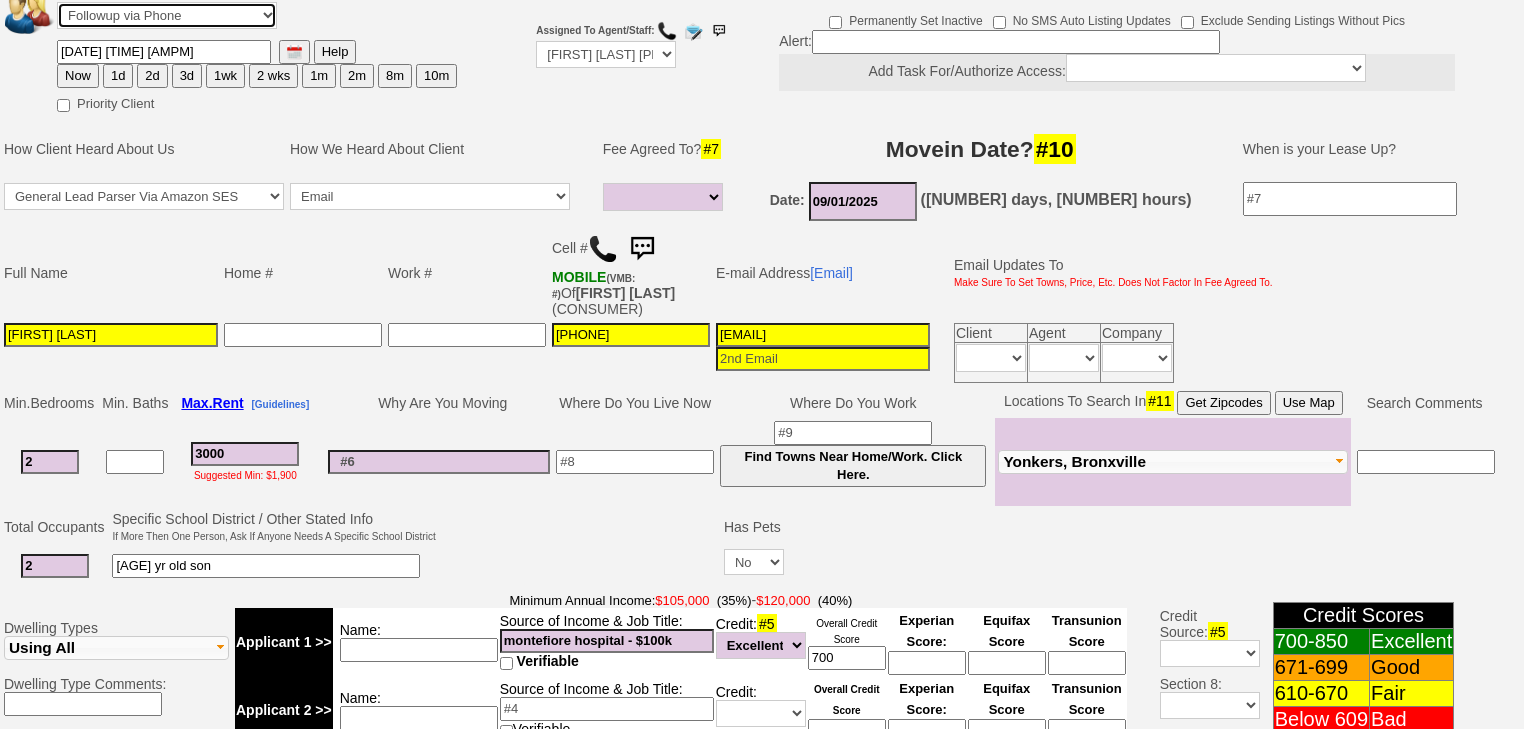 click on "Followup via Phone Followup via Email Followup When Section 8 Property Found Deal Closed - Followup Before Lease Expires Needs Email Address Needs Phone Number From Lead Source HSH is Awaiting Response To Automatic Email Form Incomplete Inactive" at bounding box center [167, 15] 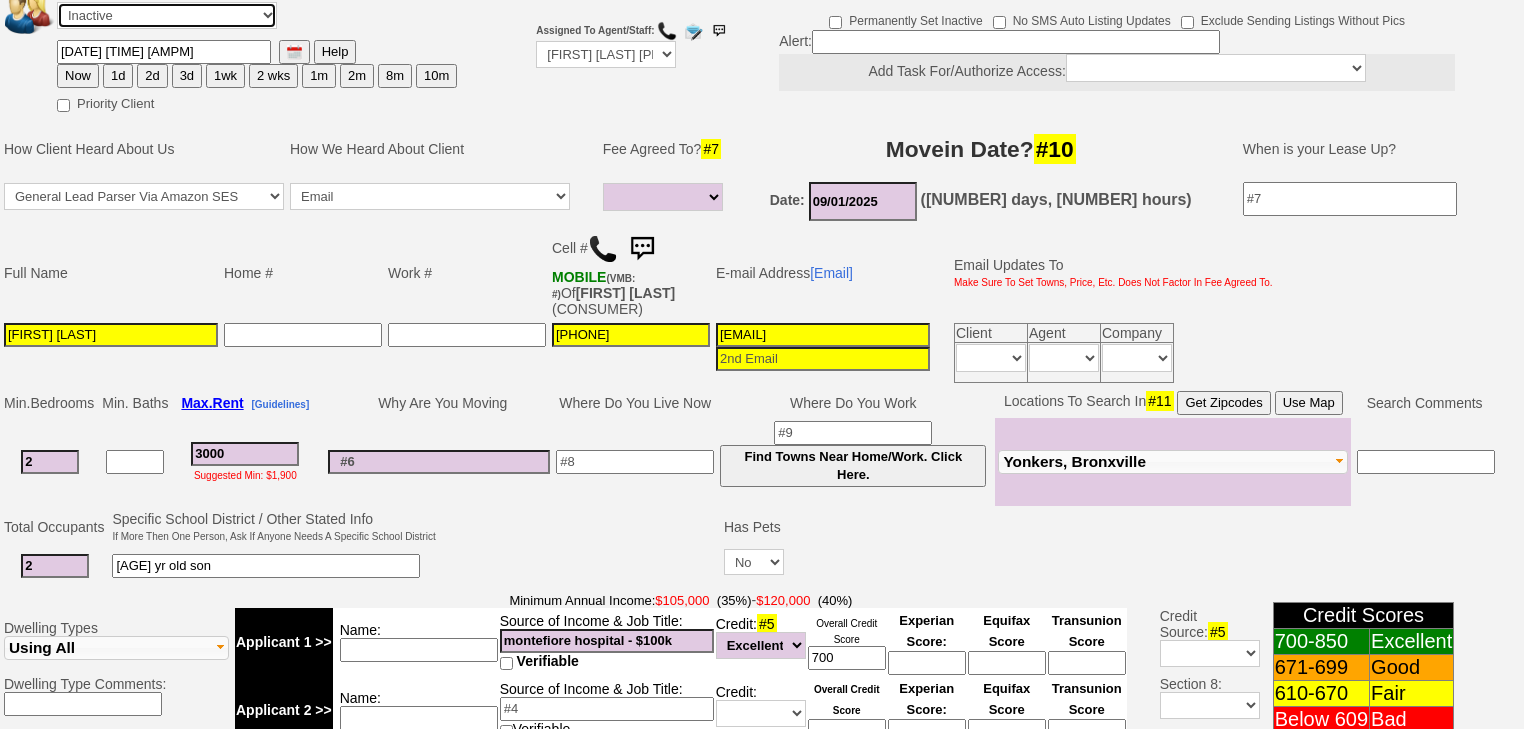 click on "Followup via Phone Followup via Email Followup When Section 8 Property Found Deal Closed - Followup Before Lease Expires Needs Email Address Needs Phone Number From Lead Source HSH is Awaiting Response To Automatic Email Form Incomplete Inactive" at bounding box center (167, 15) 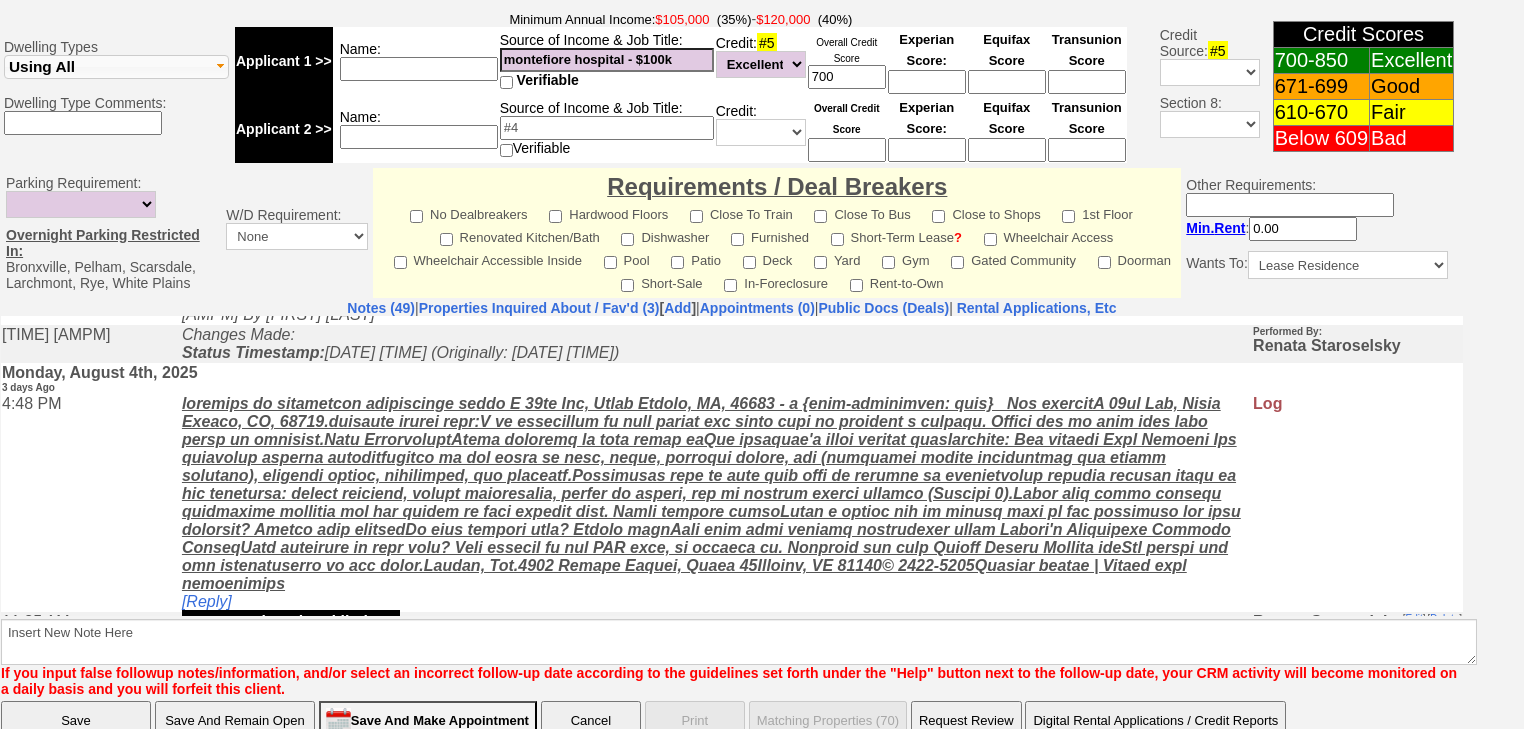 scroll, scrollTop: 852, scrollLeft: 0, axis: vertical 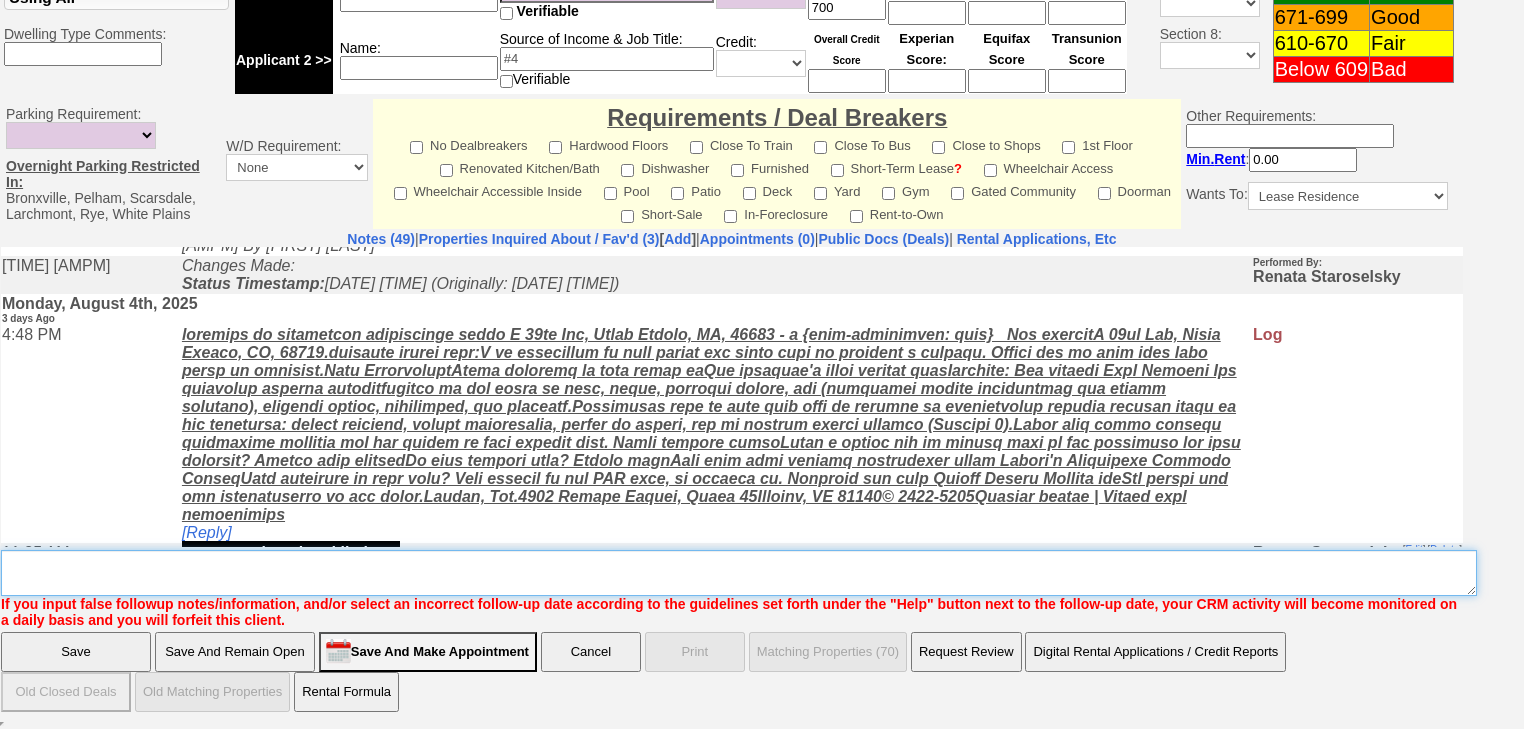 click on "Insert New Note Here" at bounding box center [739, 573] 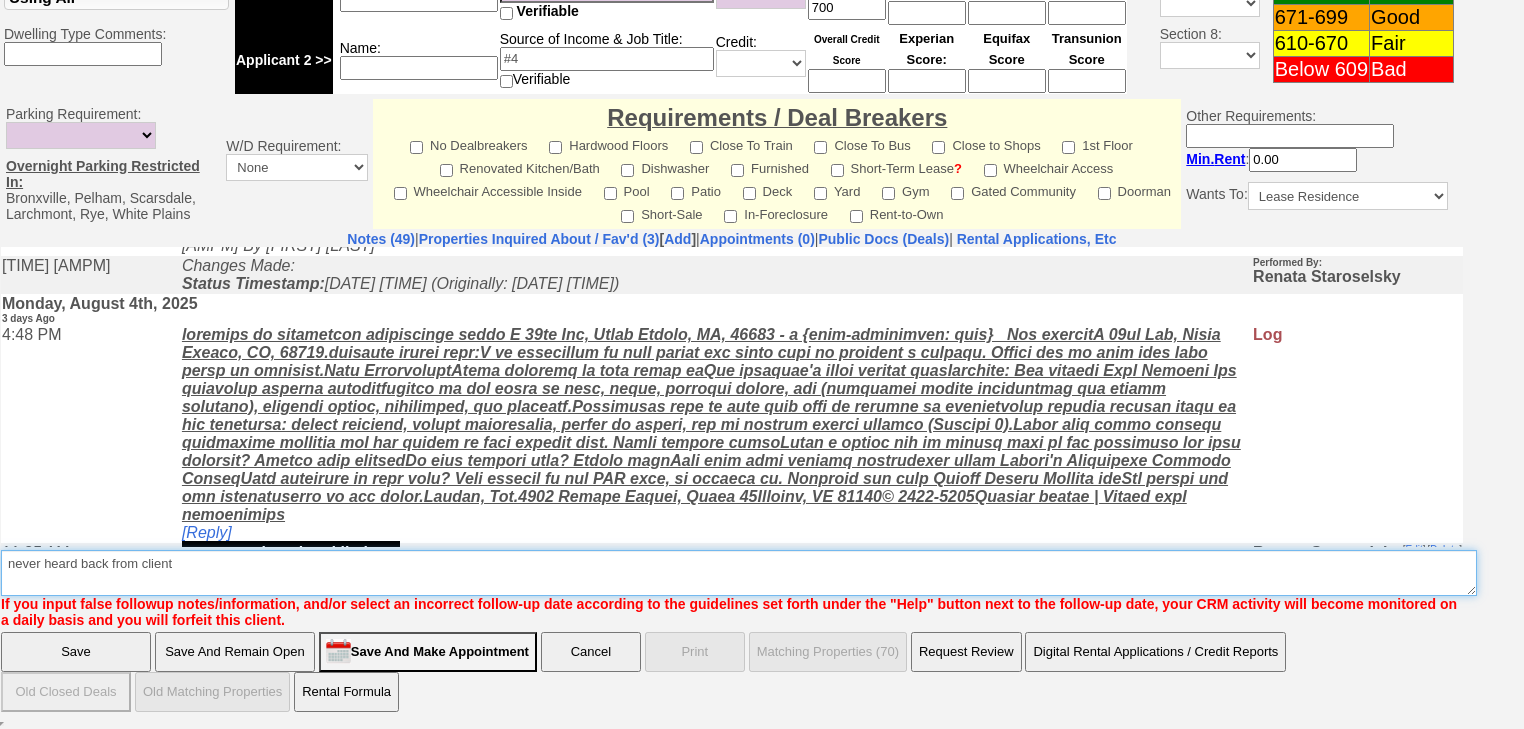 type on "never heard back from client" 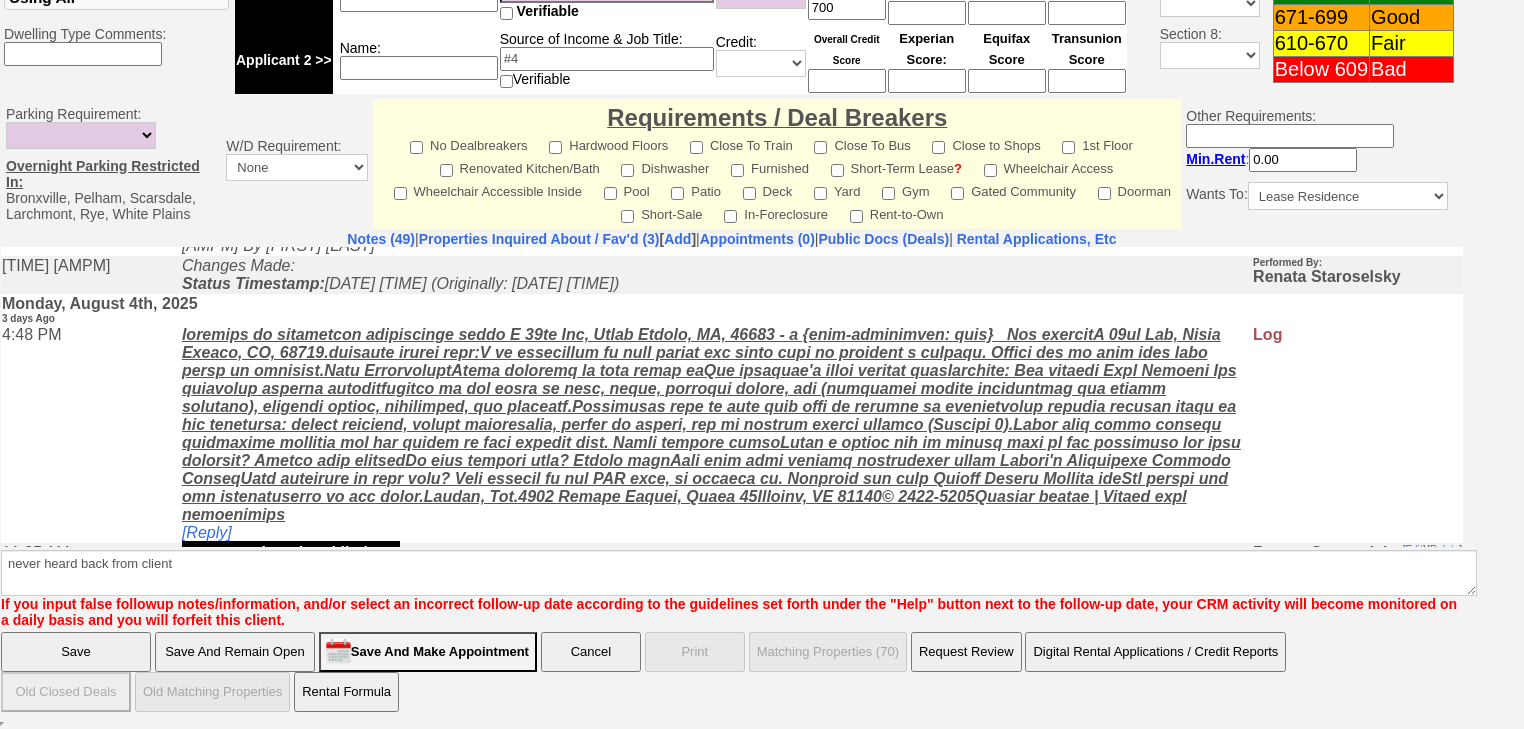 click on "Save" at bounding box center [76, 652] 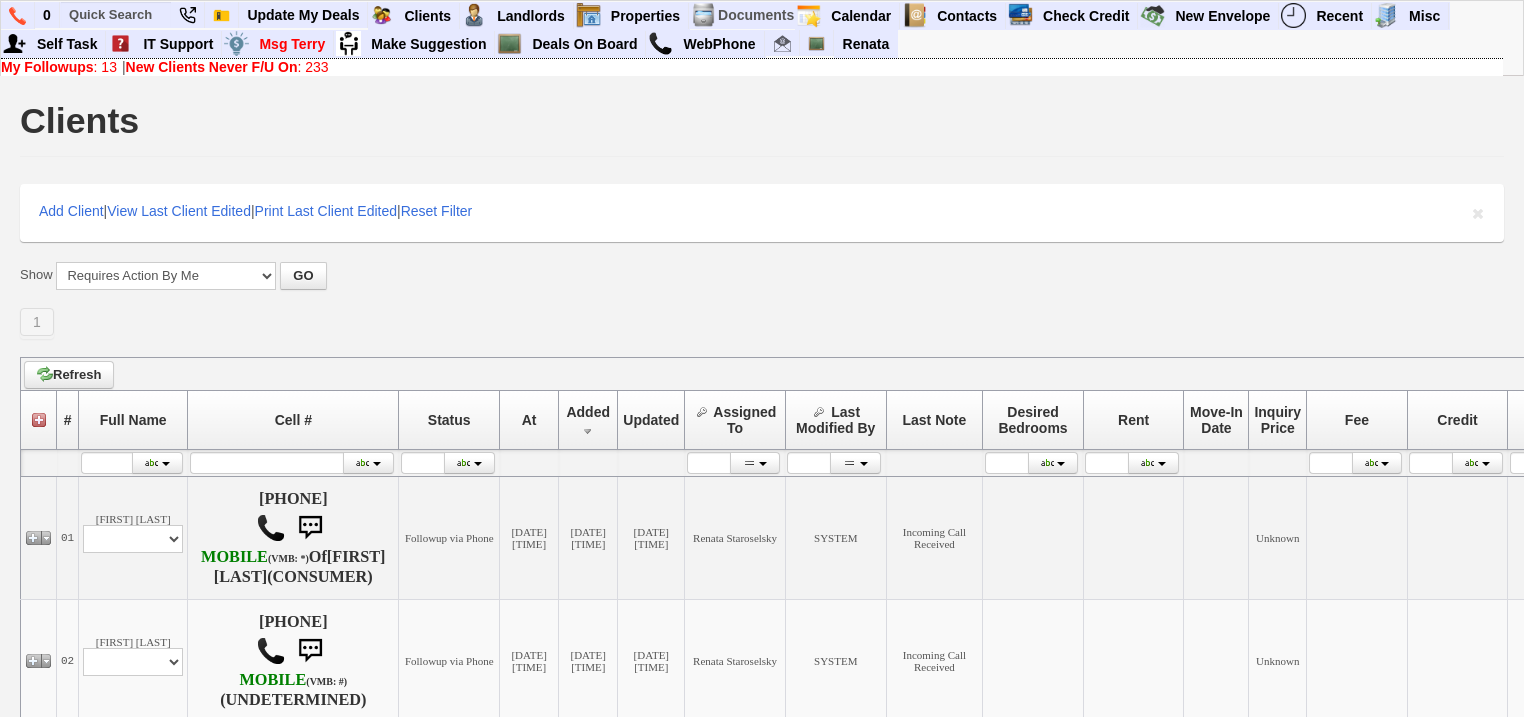 scroll, scrollTop: 0, scrollLeft: 0, axis: both 